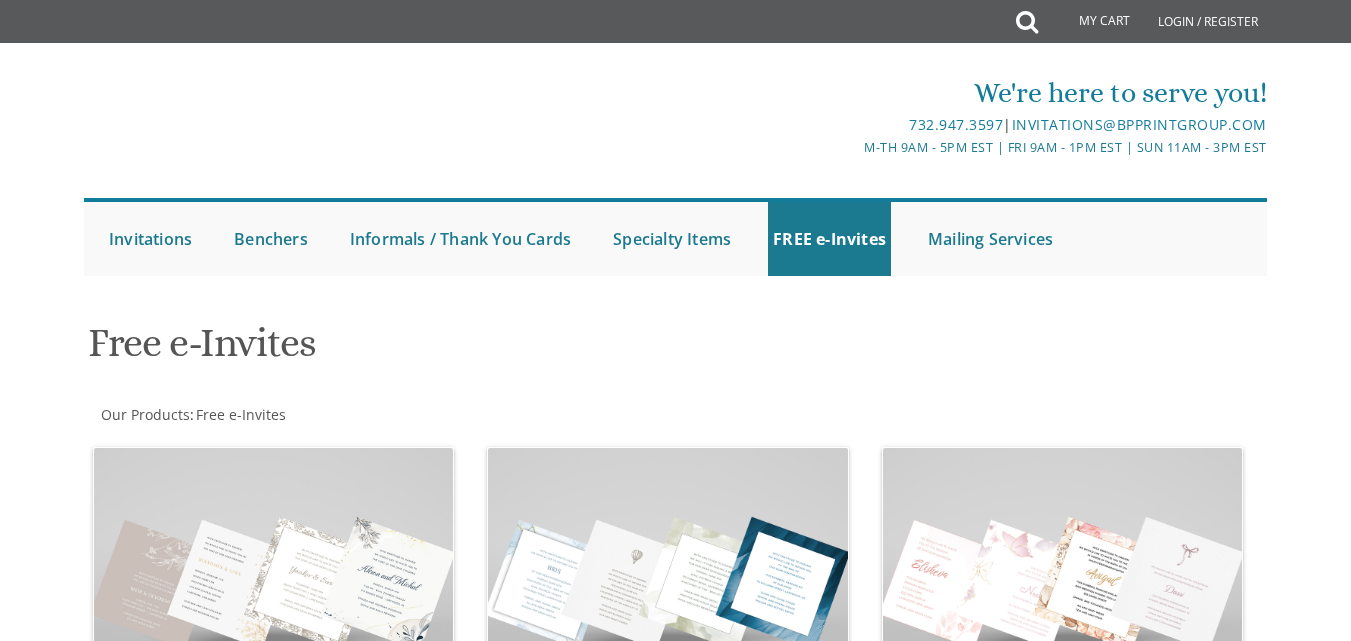scroll, scrollTop: 0, scrollLeft: 0, axis: both 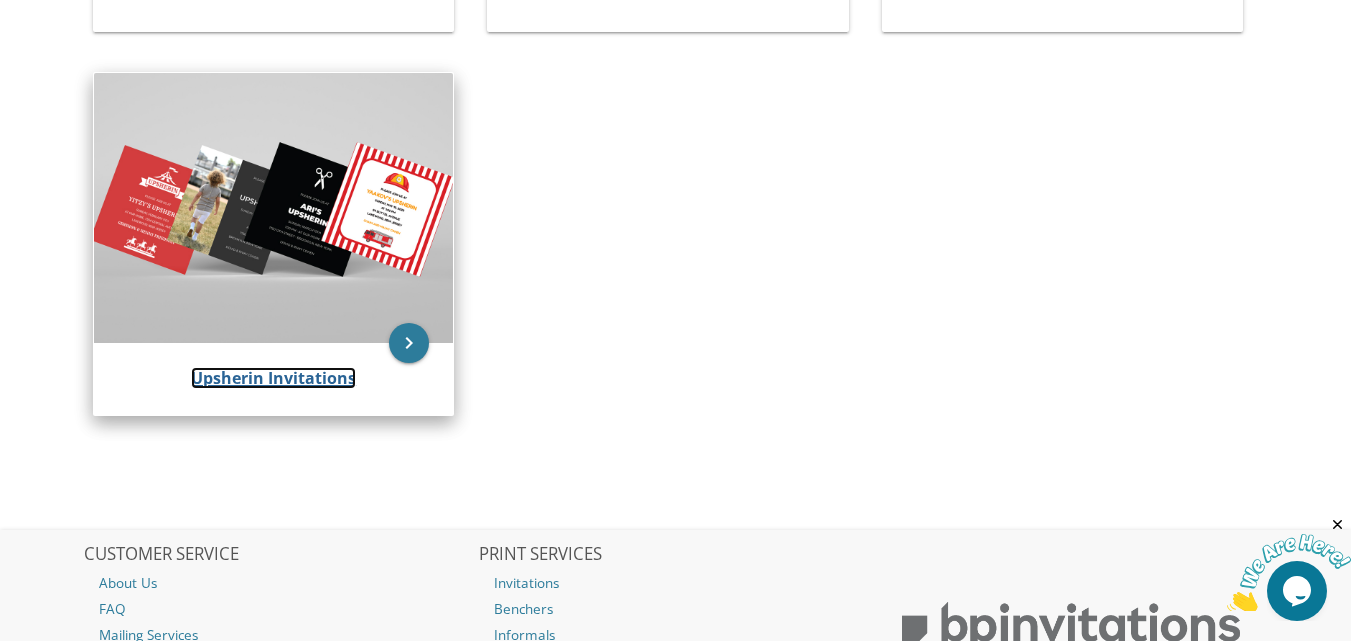 click on "Upsherin Invitations" at bounding box center [273, 378] 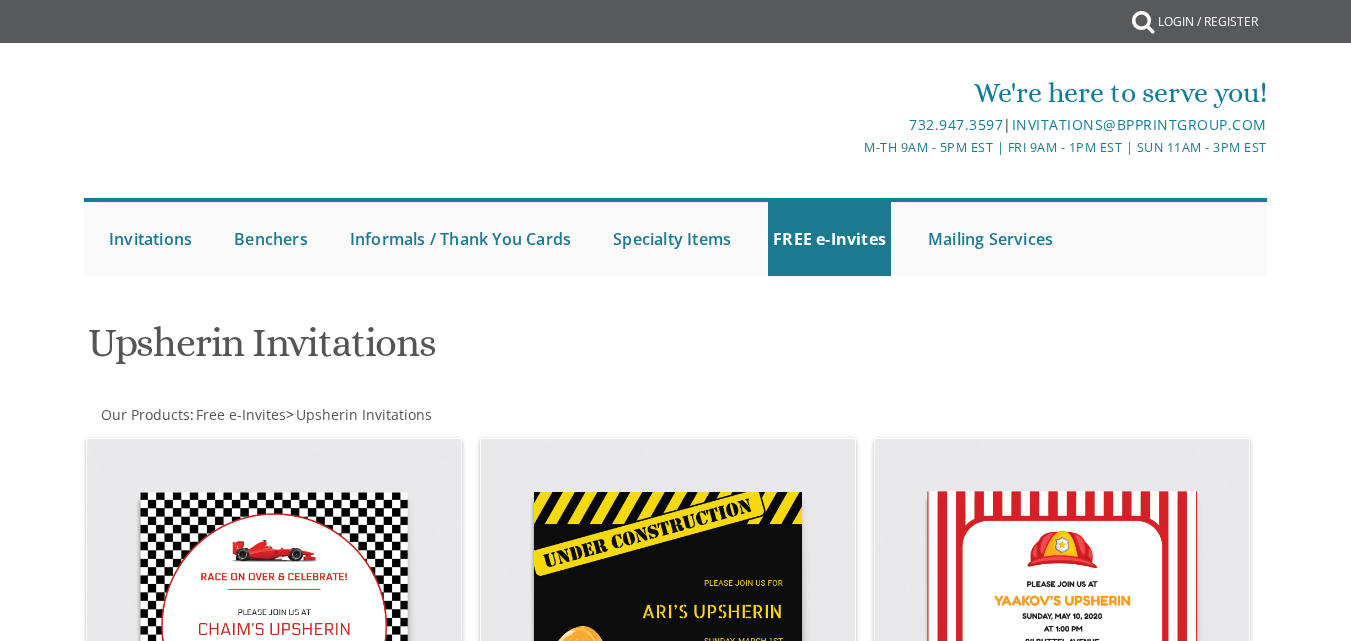 scroll, scrollTop: 0, scrollLeft: 0, axis: both 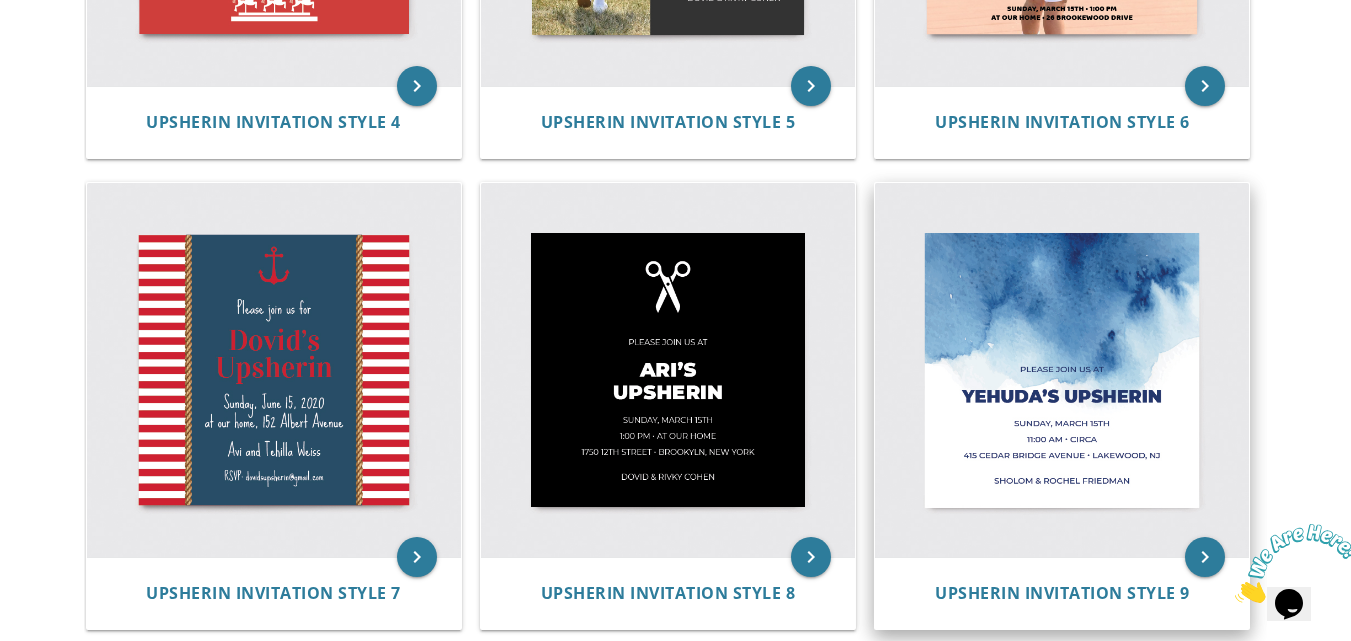 click at bounding box center [1062, 370] 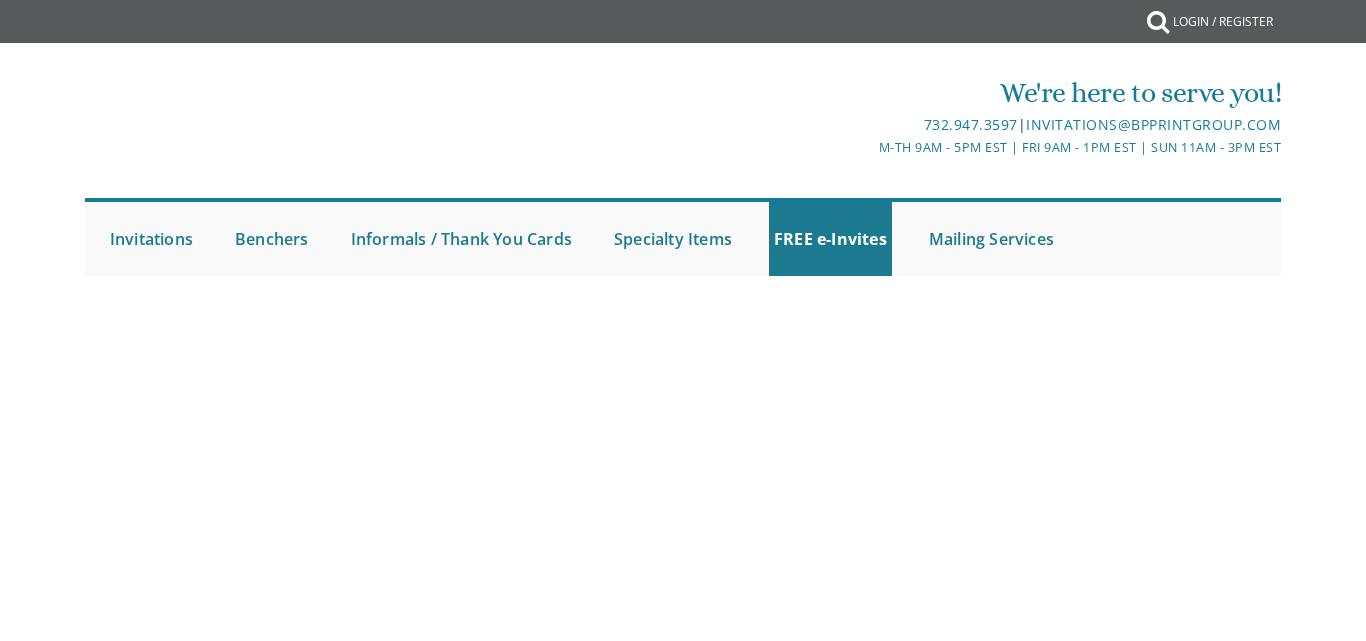 scroll, scrollTop: 0, scrollLeft: 0, axis: both 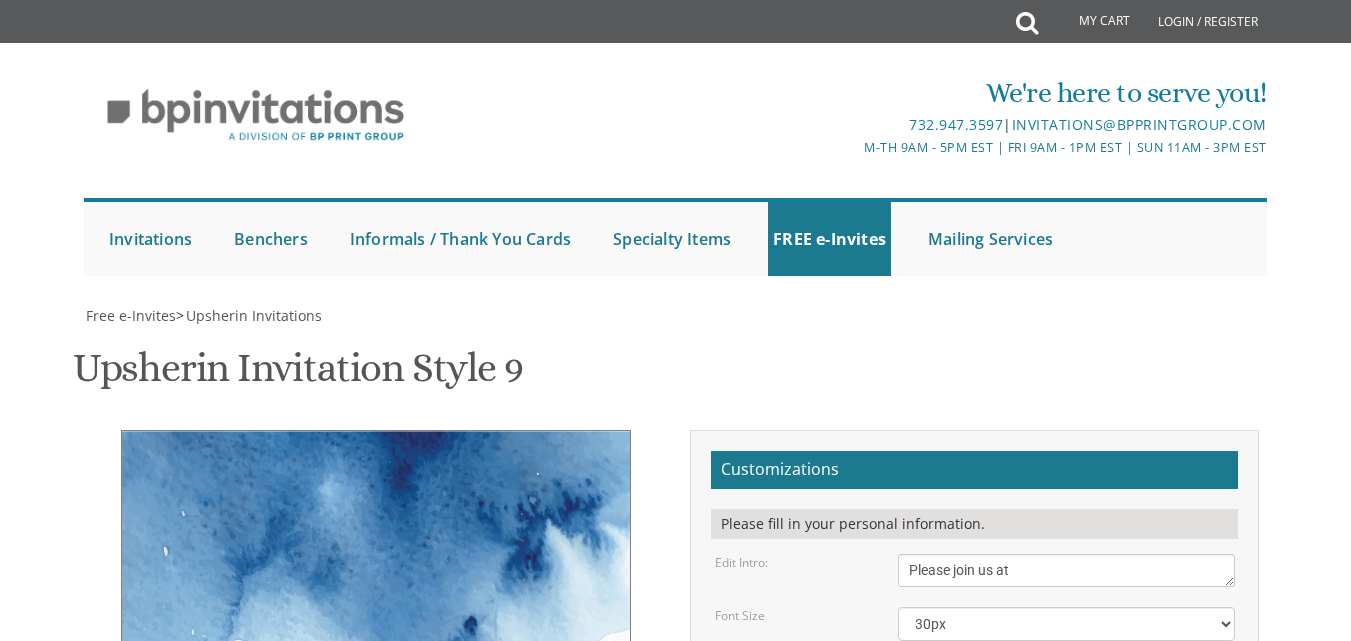 click on "Yehuda’s Upsherin" at bounding box center [1066, 677] 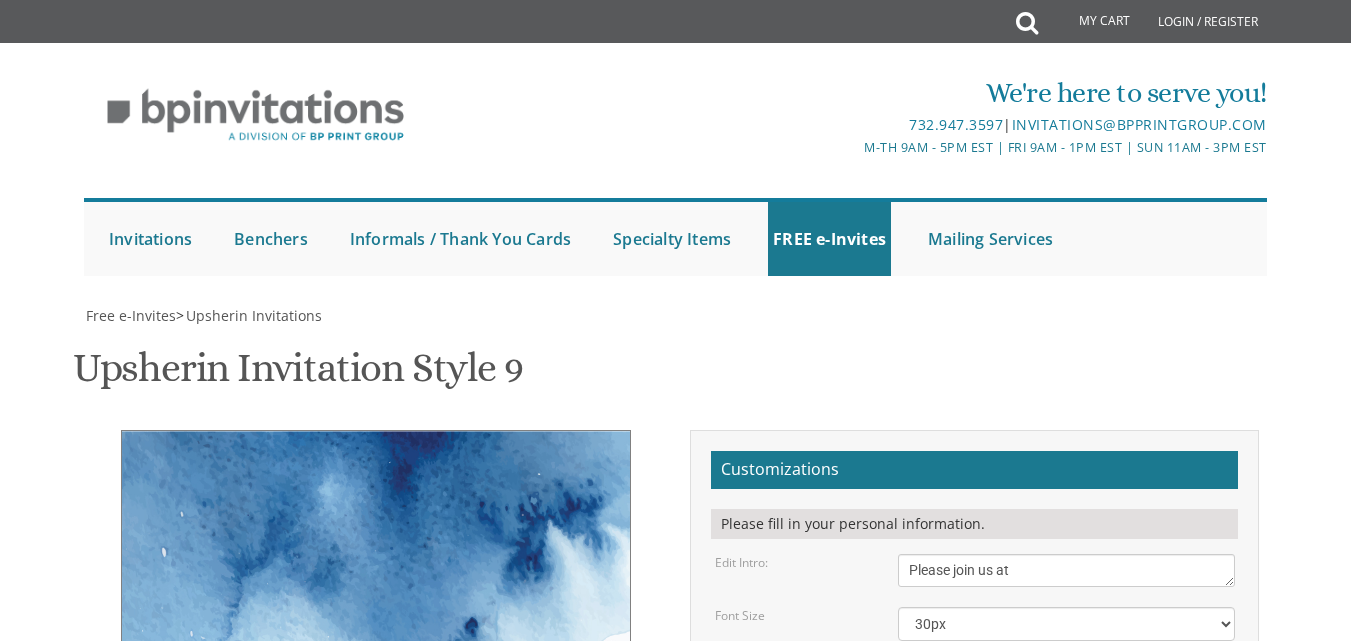 type on "Y" 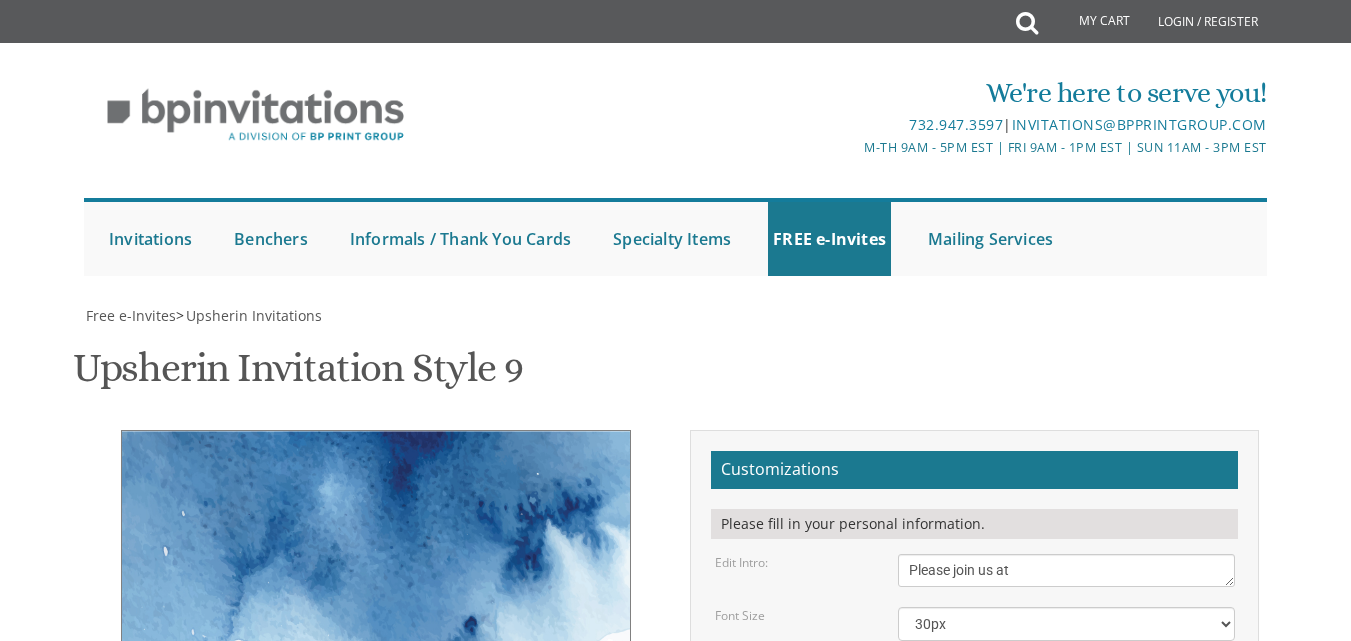 click on "Sunday, March 15th
11:00 Am • Circa
415 Cedar Bridge Avenue • Lakewood, NJ" at bounding box center (1066, 751) 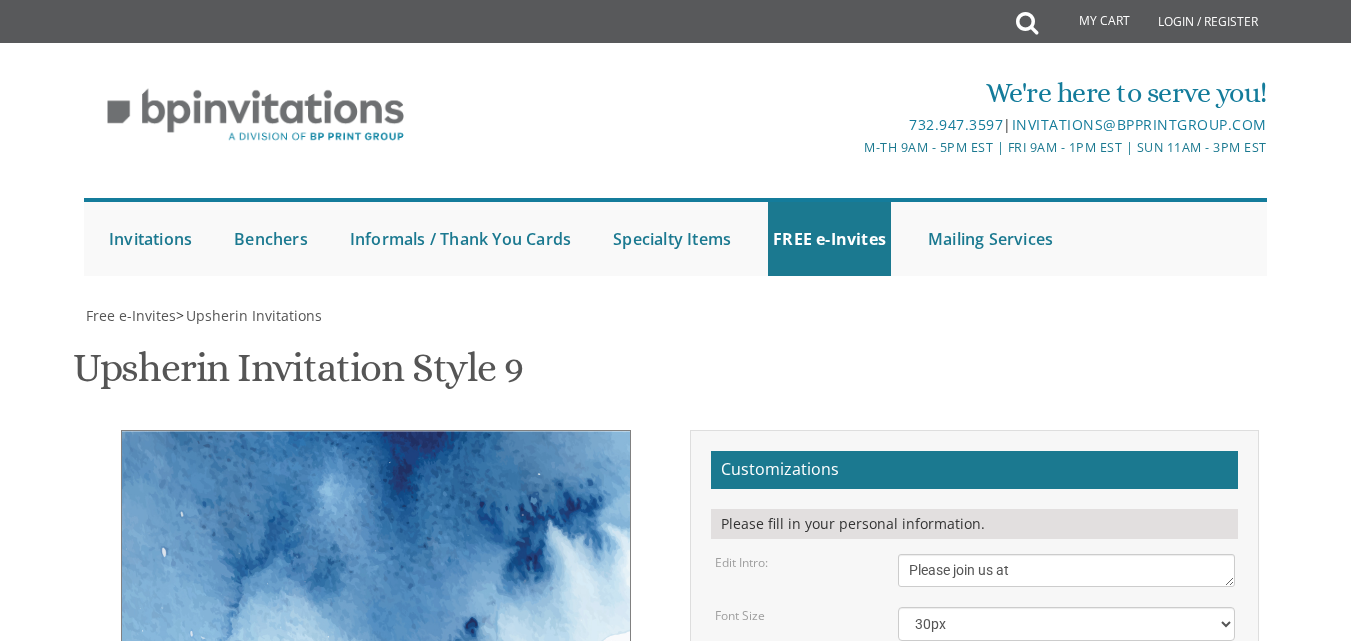 click on "Sunday, March 15th
11:00 Am • Circa
415 Cedar Bridge Avenue • Lakewood, NJ" at bounding box center (1066, 751) 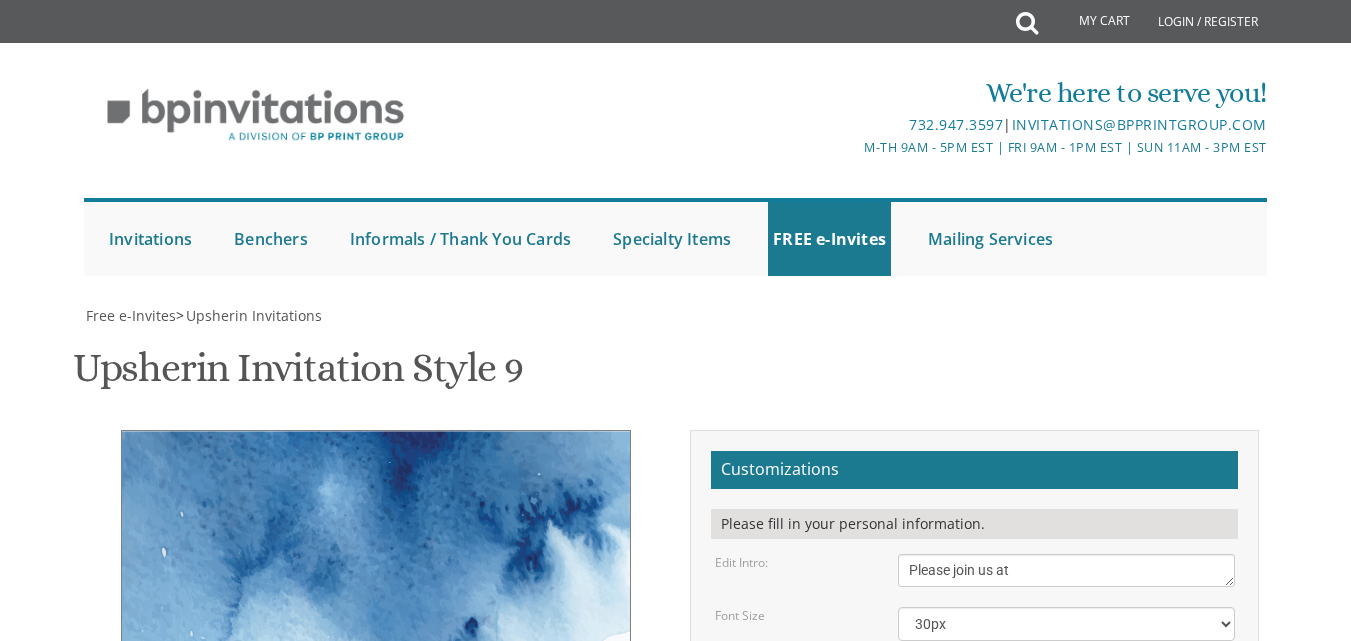 click on "Sunday, March 15th
11:00 Am • Circa
415 Cedar Bridge Avenue • Lakewood, NJ" at bounding box center [1066, 751] 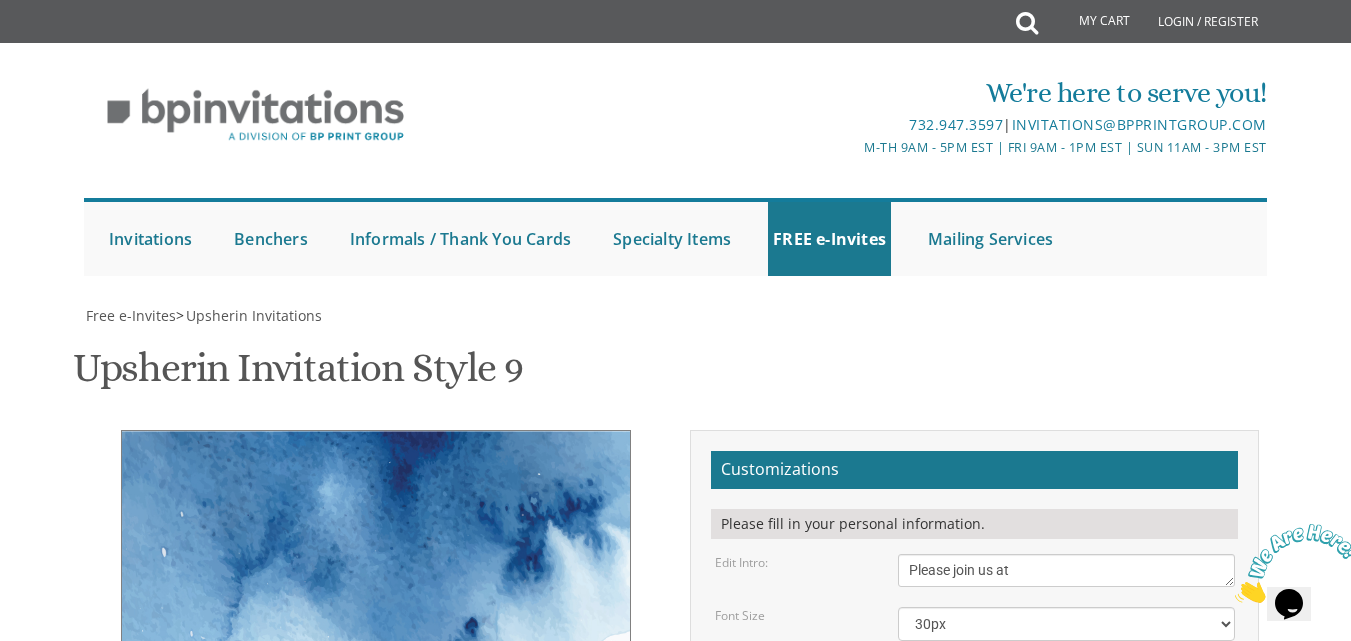 scroll, scrollTop: 0, scrollLeft: 0, axis: both 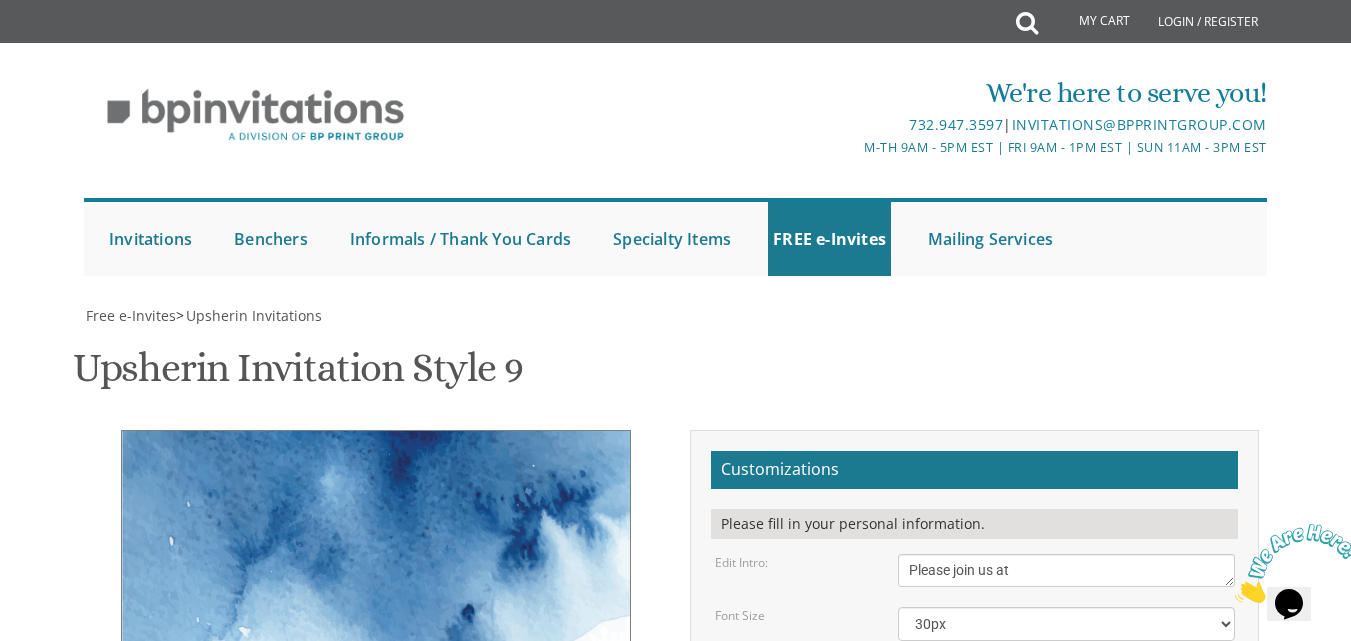 click on "Please join us at" at bounding box center (1066, 570) 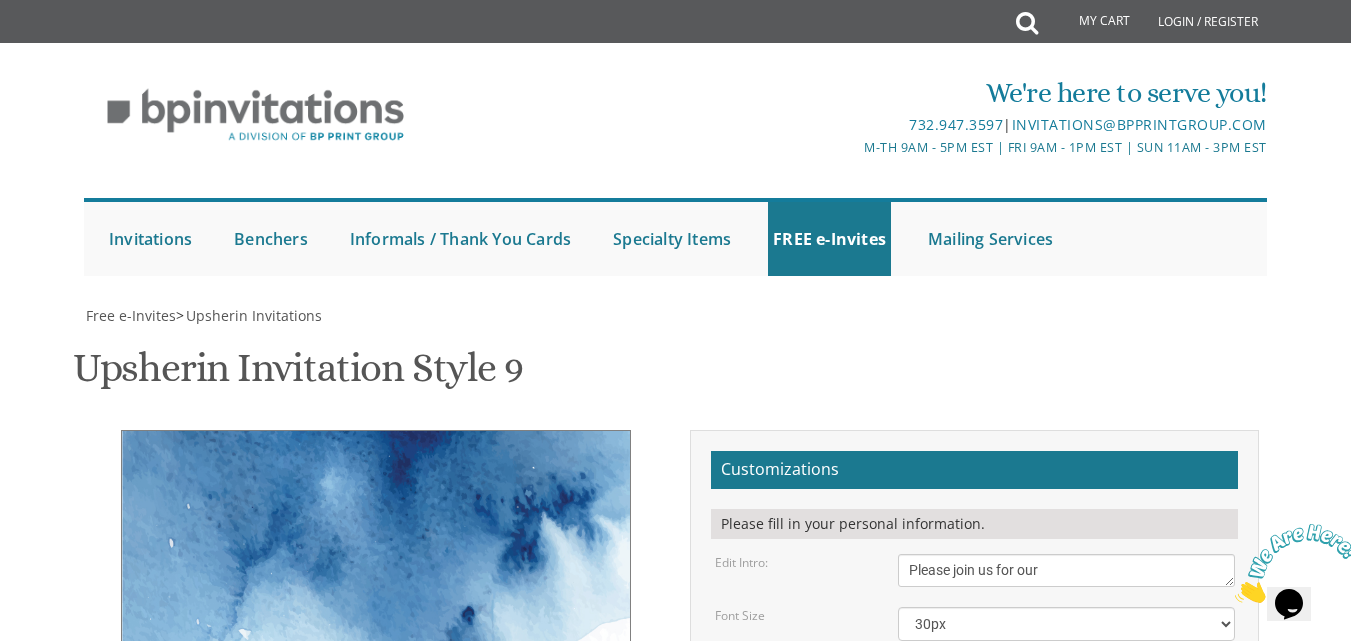 type on "Please join us for our" 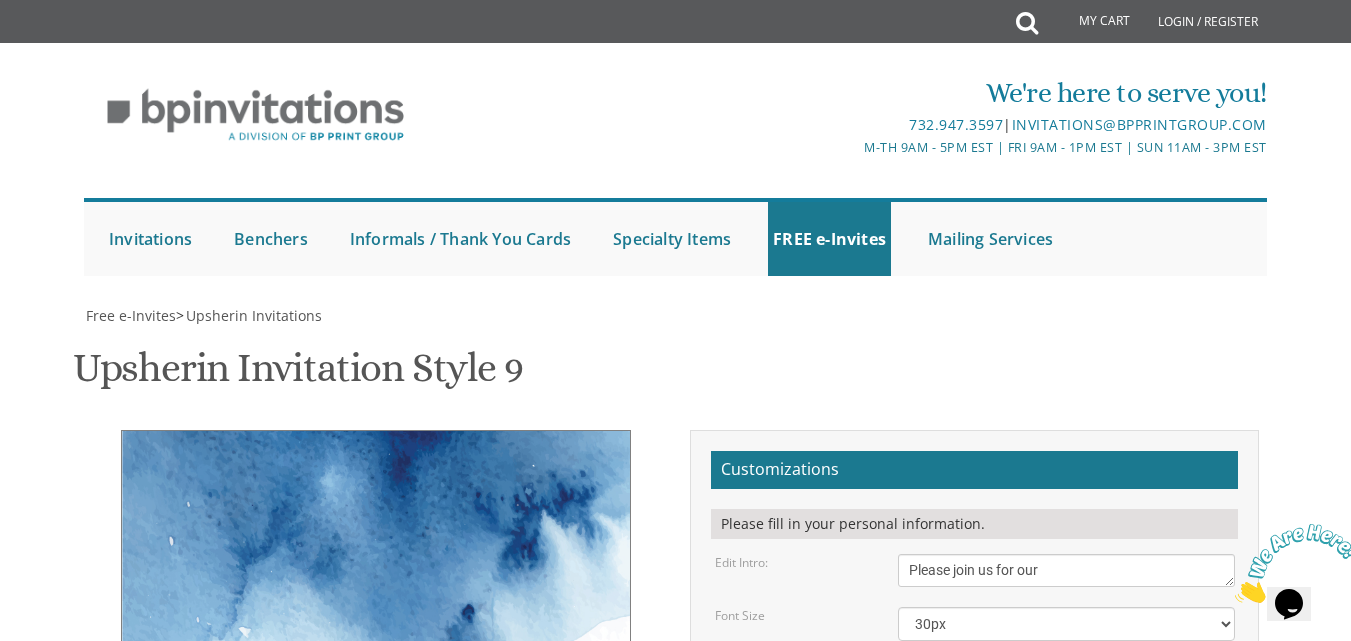 click on "Please join us for our
Shapiro Goodbye Party
Wednesday, August  7th
5:00 PM •
24 Cannonball Drive • Howell, NJ" at bounding box center (376, 690) 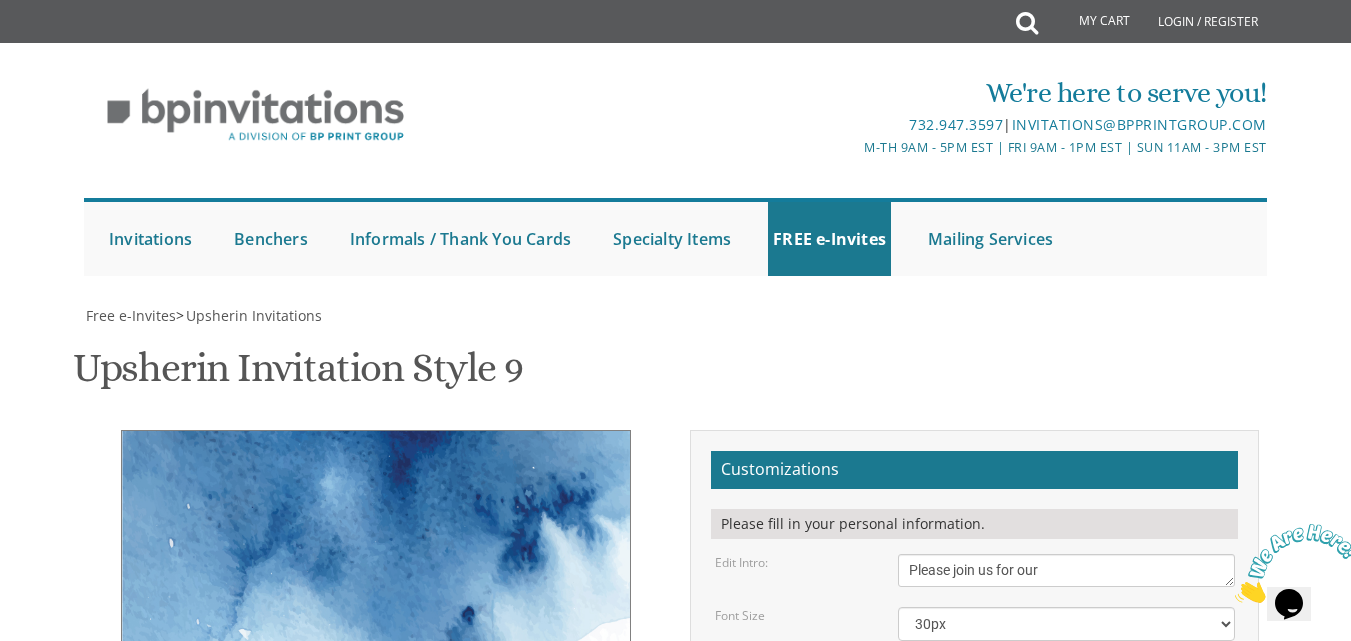 type on "Wednesday, August  7th
5:00 PM • Horowitz Home
24 Cannonball Drive • Howell, NJ" 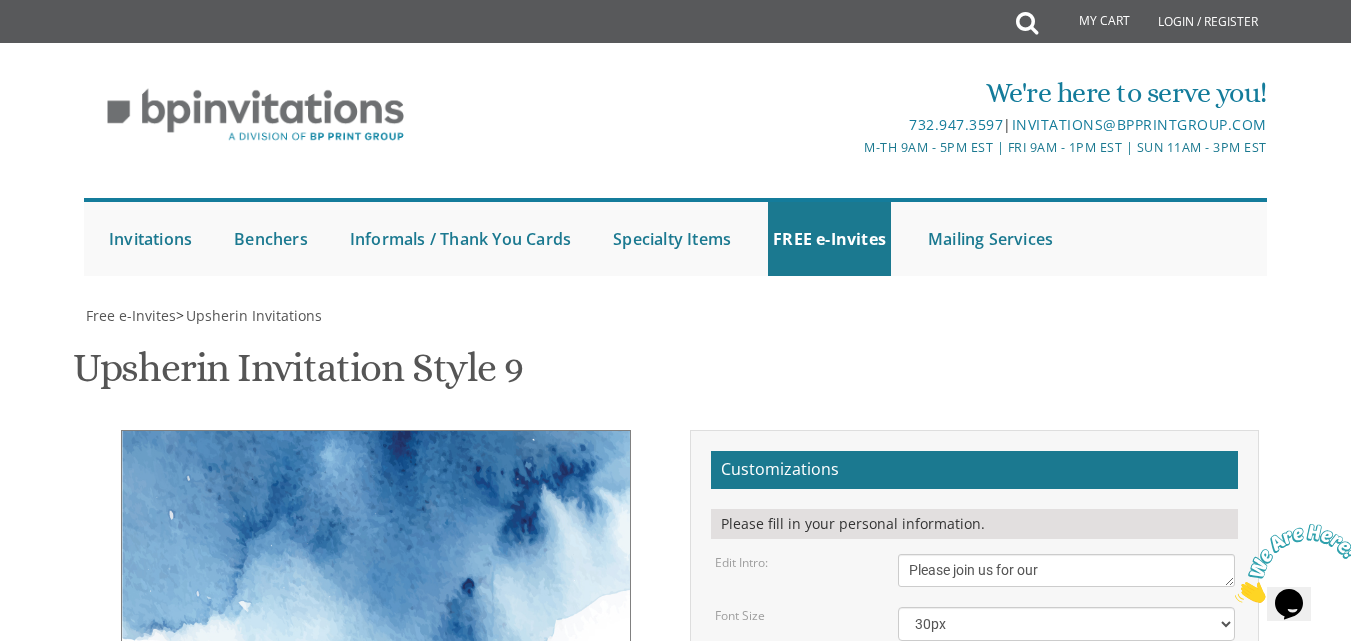 click on "Sholom & Rochel Friedman" at bounding box center [1066, 825] 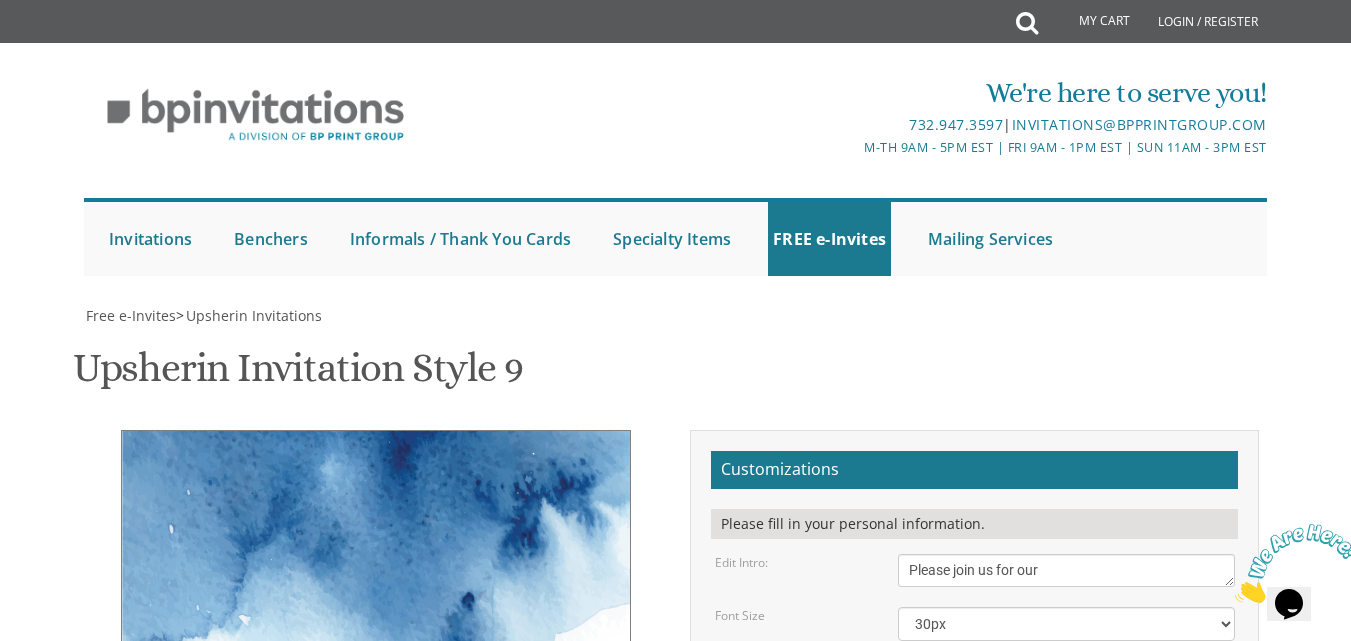 click on "Yehuda’s Upsherin" at bounding box center (1066, 677) 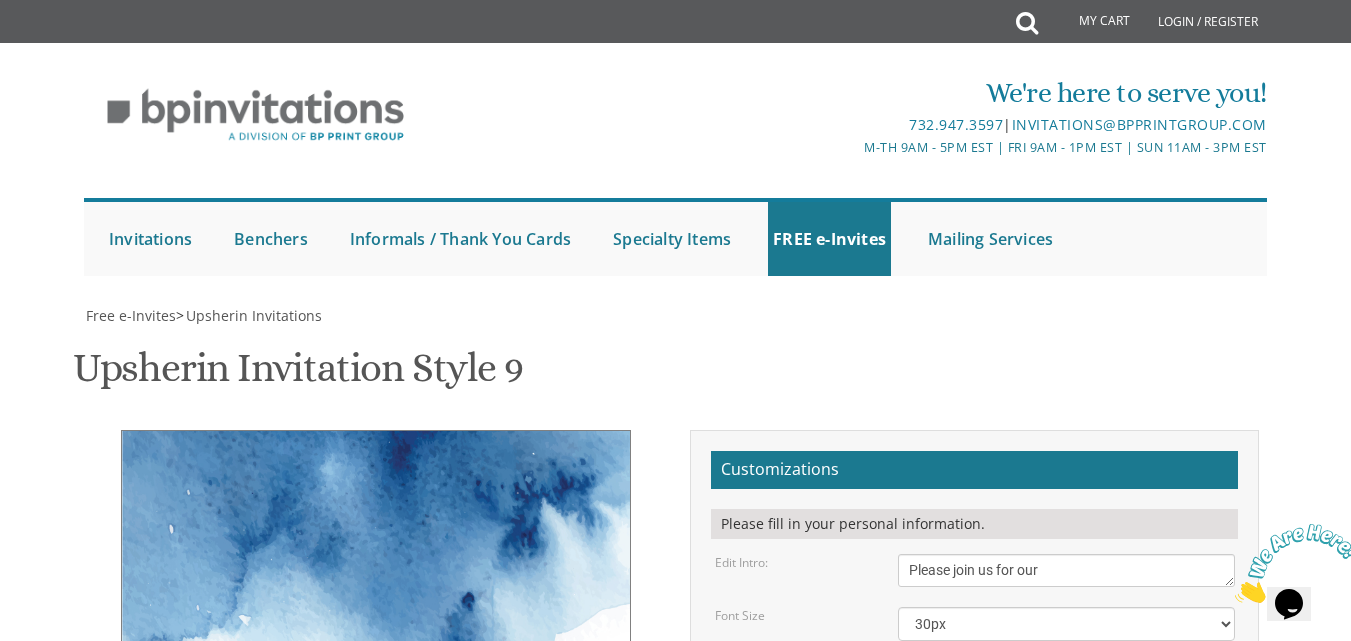 scroll, scrollTop: 15, scrollLeft: 0, axis: vertical 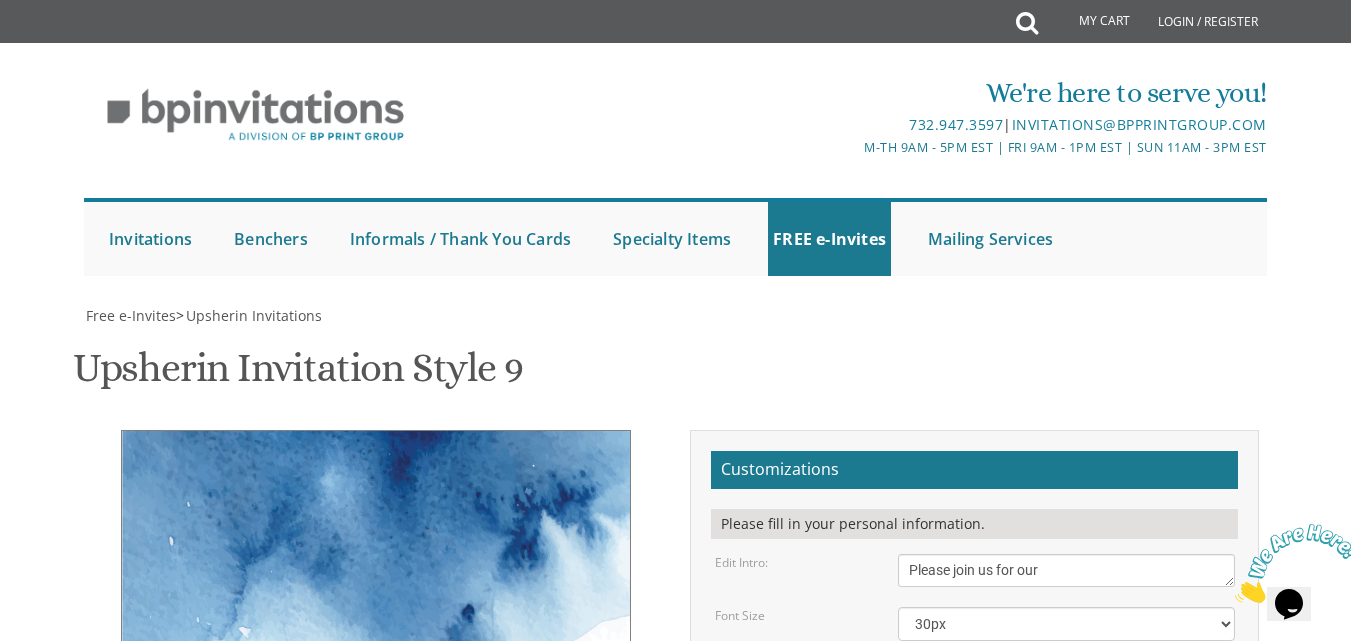 click on "Edit Details:
Sunday, March 15th
11:00 Am • Circa
415 Cedar Bridge Avenue • Lakewood, NJ" at bounding box center (974, 751) 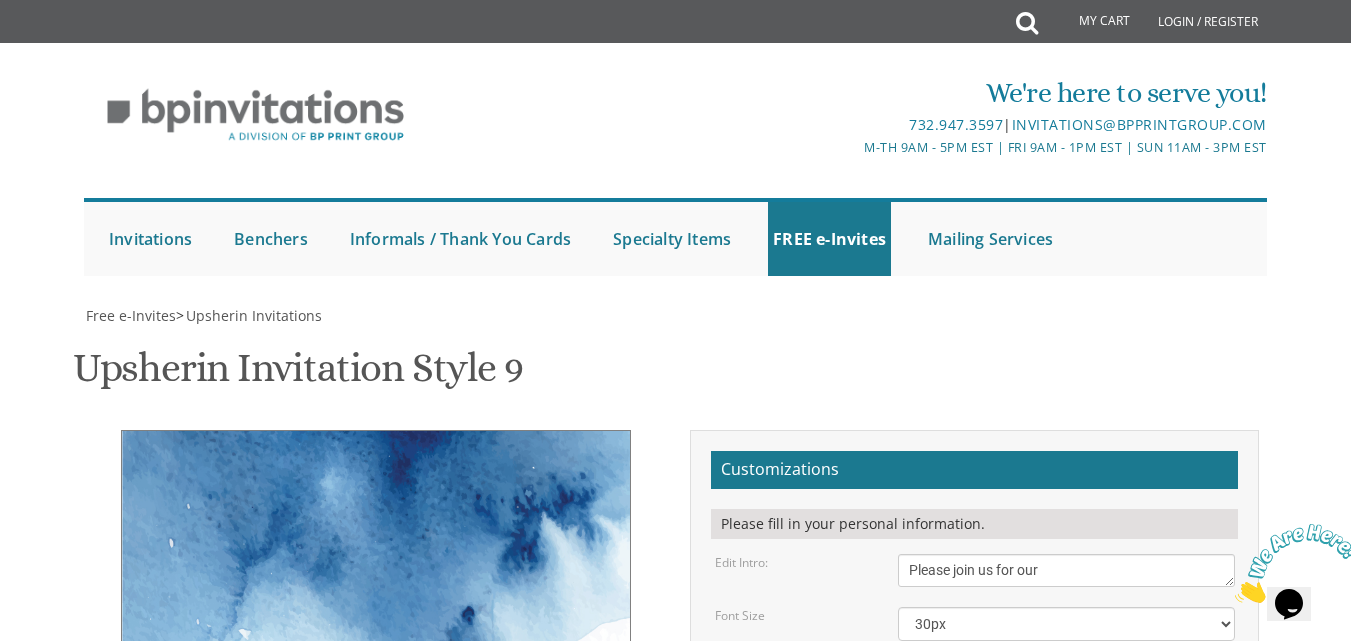 scroll, scrollTop: 0, scrollLeft: 0, axis: both 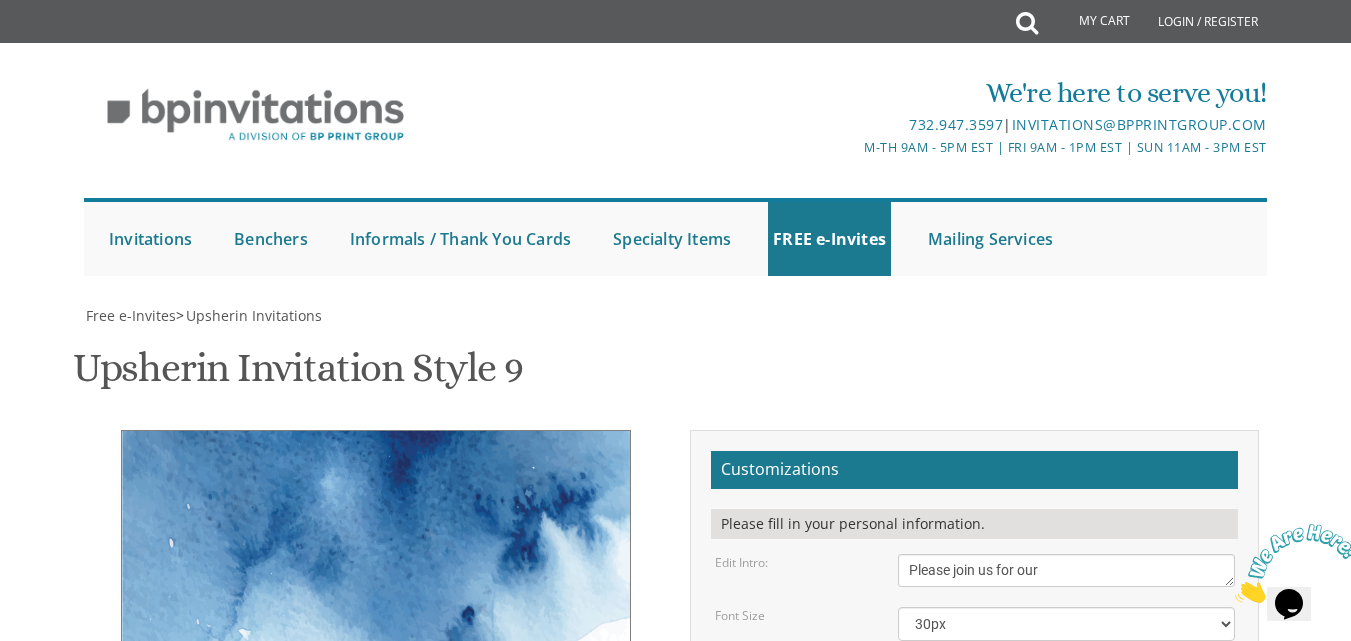 click on "Please join us at" at bounding box center [1066, 570] 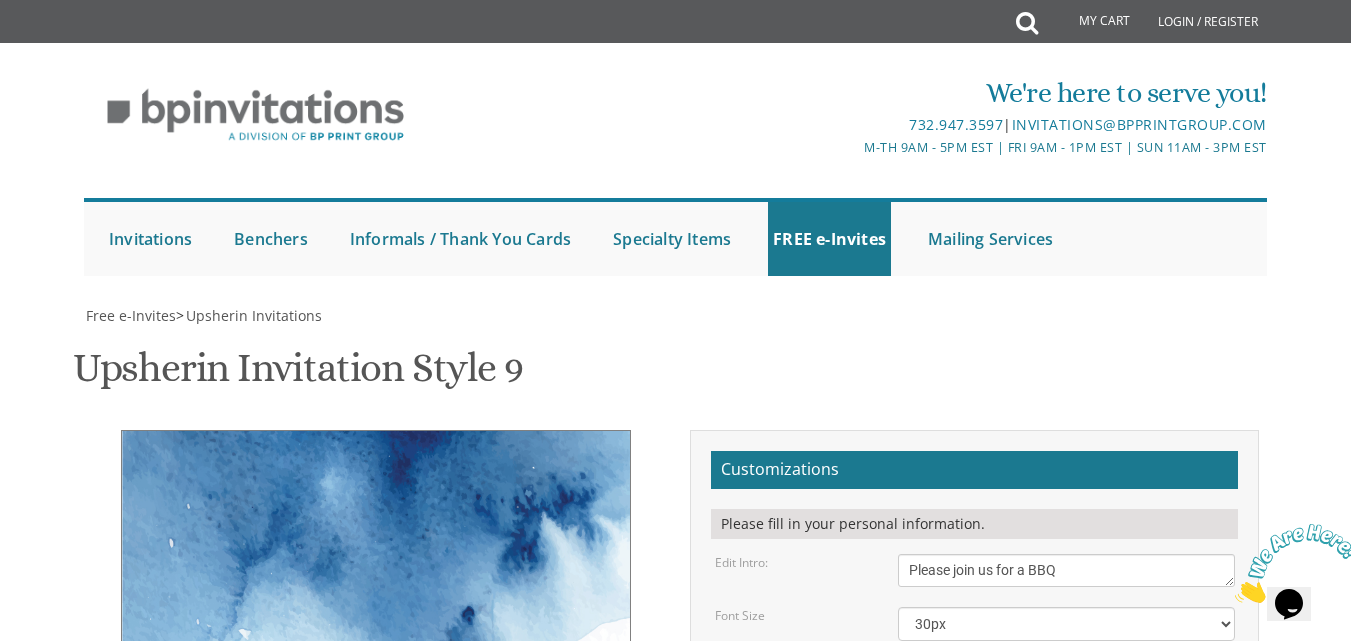 click on "Edit Details:
Sunday, March 15th
11:00 Am • Circa
415 Cedar Bridge Avenue • Lakewood, NJ" at bounding box center [974, 751] 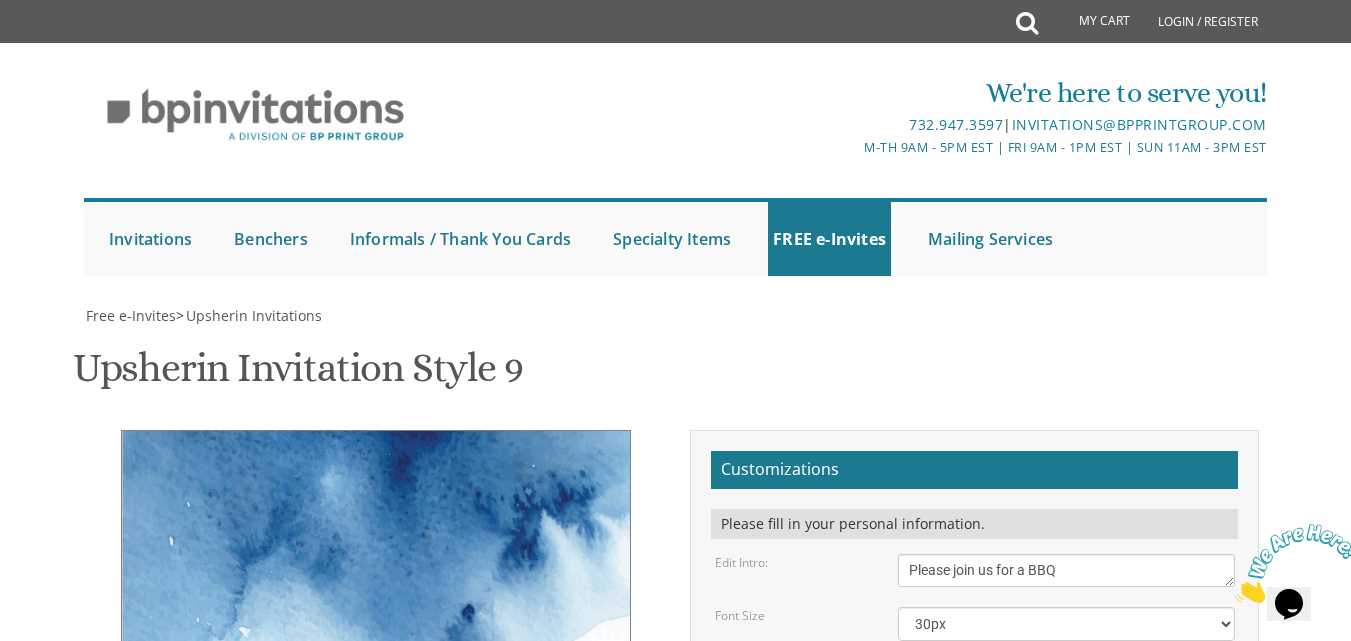 click on "Please join us at" at bounding box center (1066, 570) 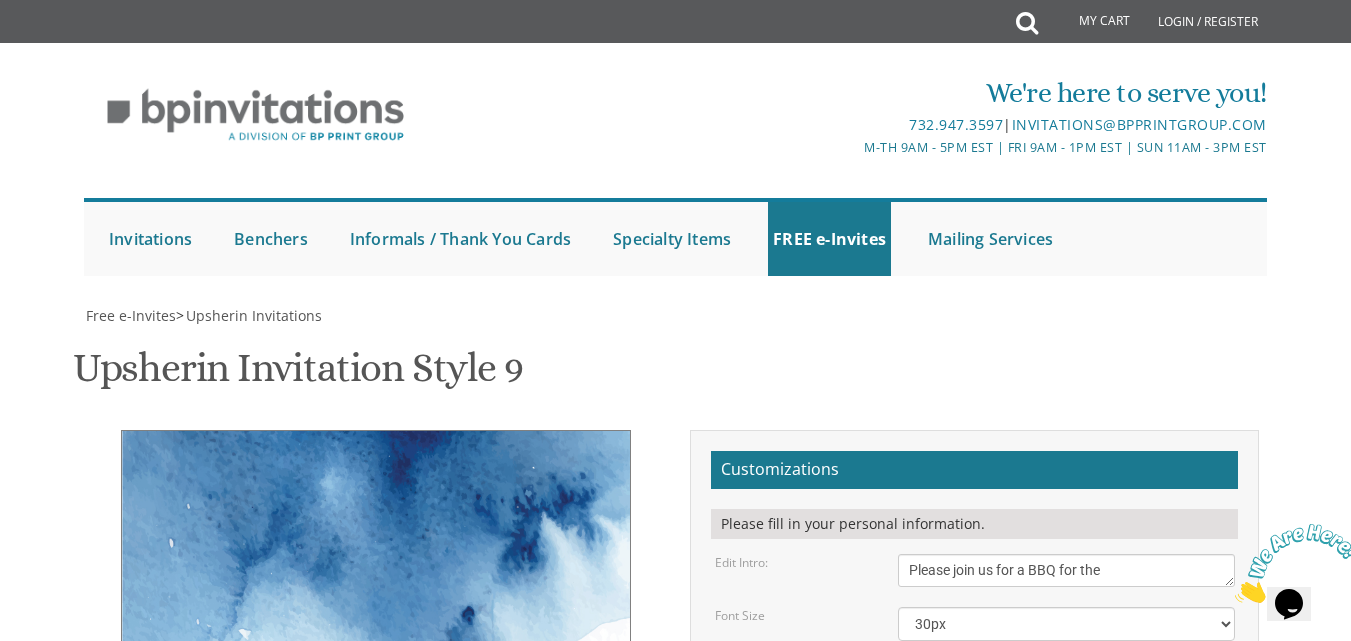 type on "Please join us for a BBQ for the" 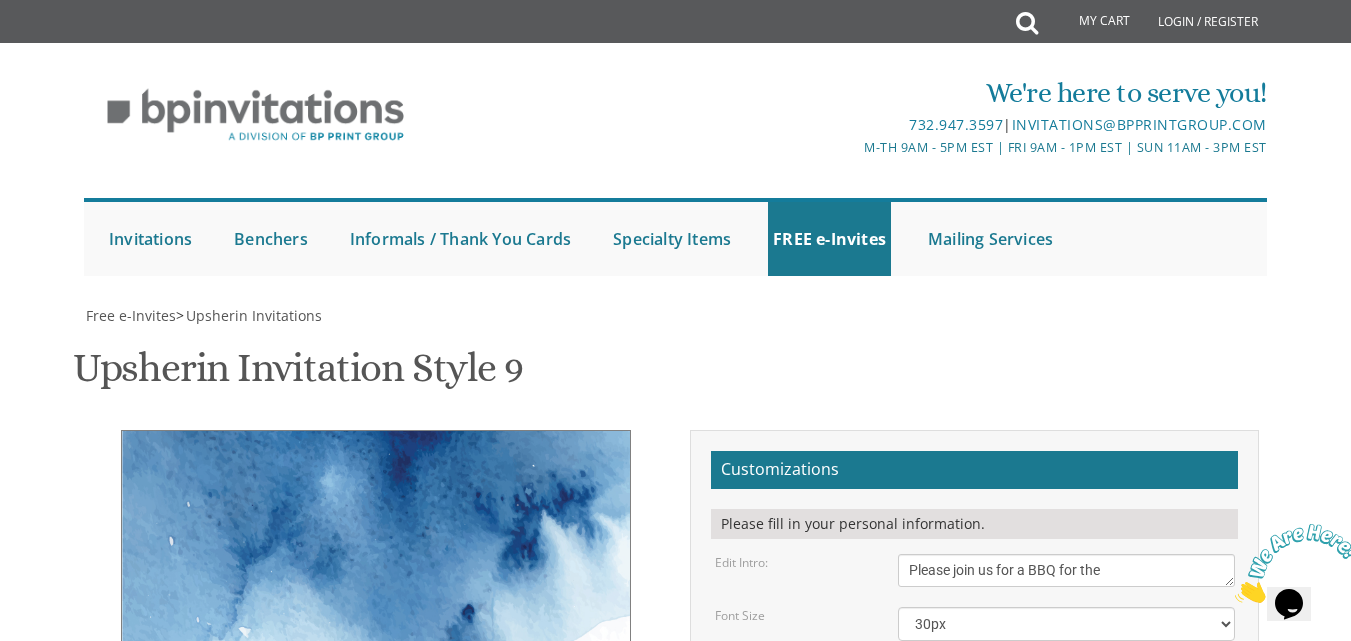 scroll, scrollTop: 393, scrollLeft: 0, axis: vertical 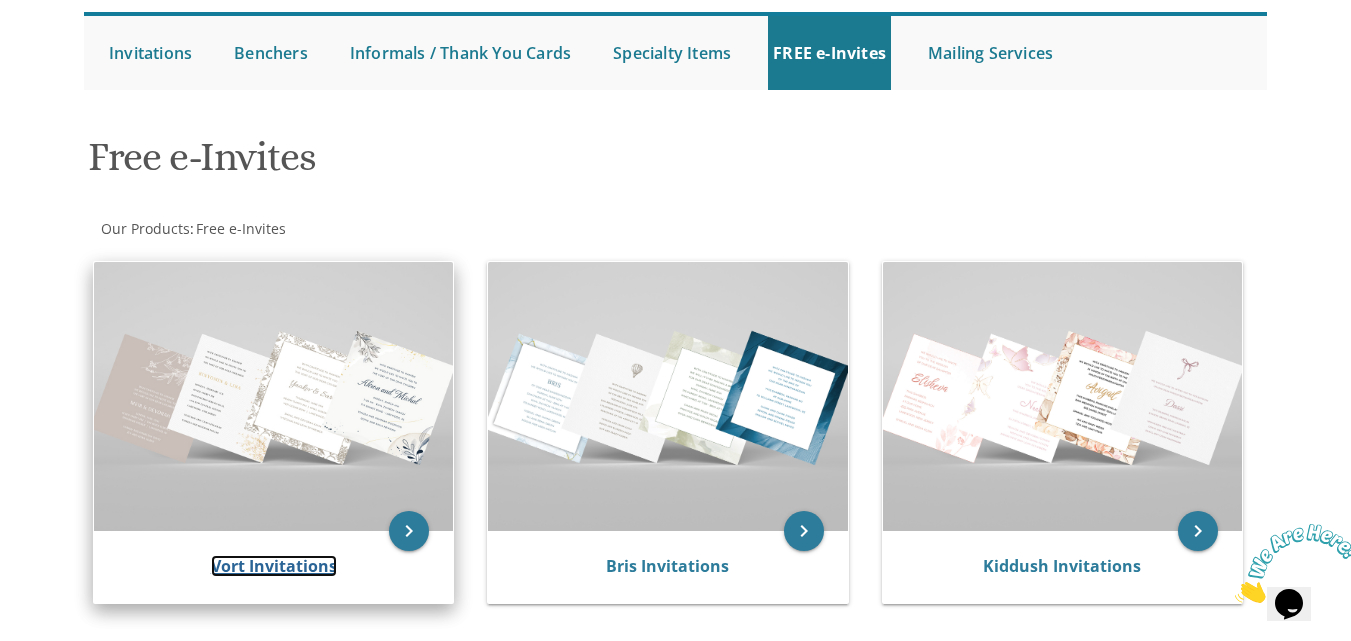 click on "Vort Invitations" at bounding box center (274, 566) 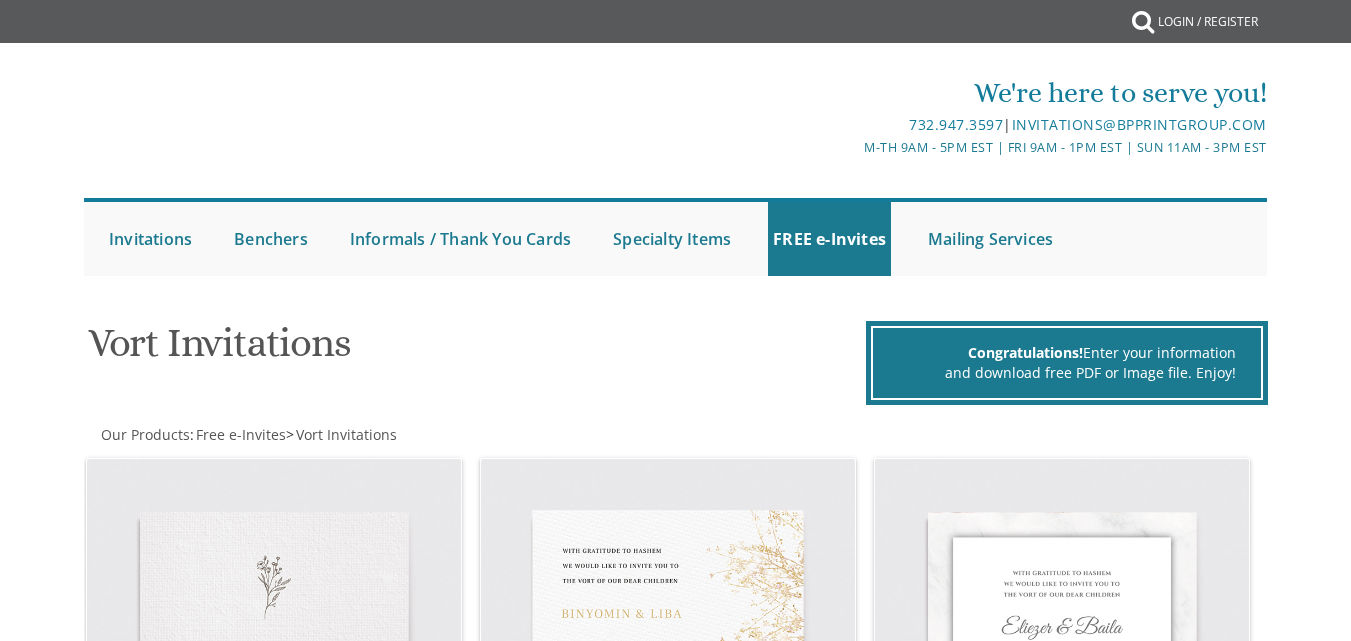 scroll, scrollTop: 0, scrollLeft: 0, axis: both 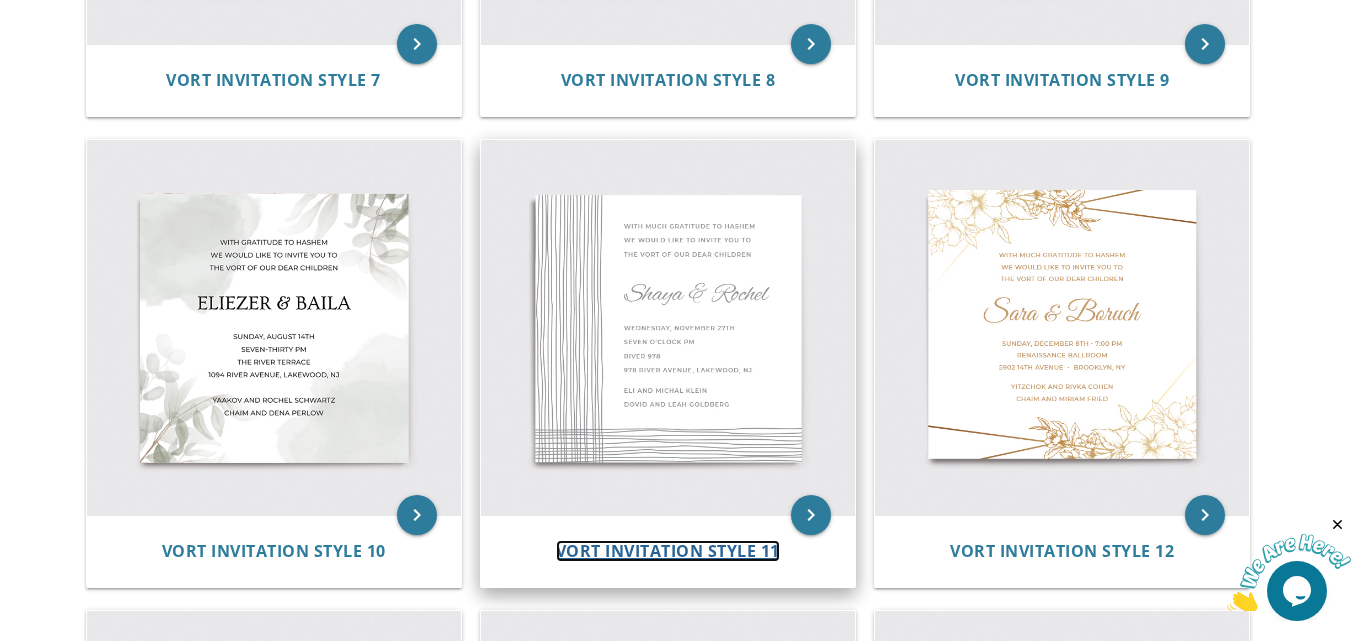 click on "Vort Invitation Style 11" at bounding box center [668, 551] 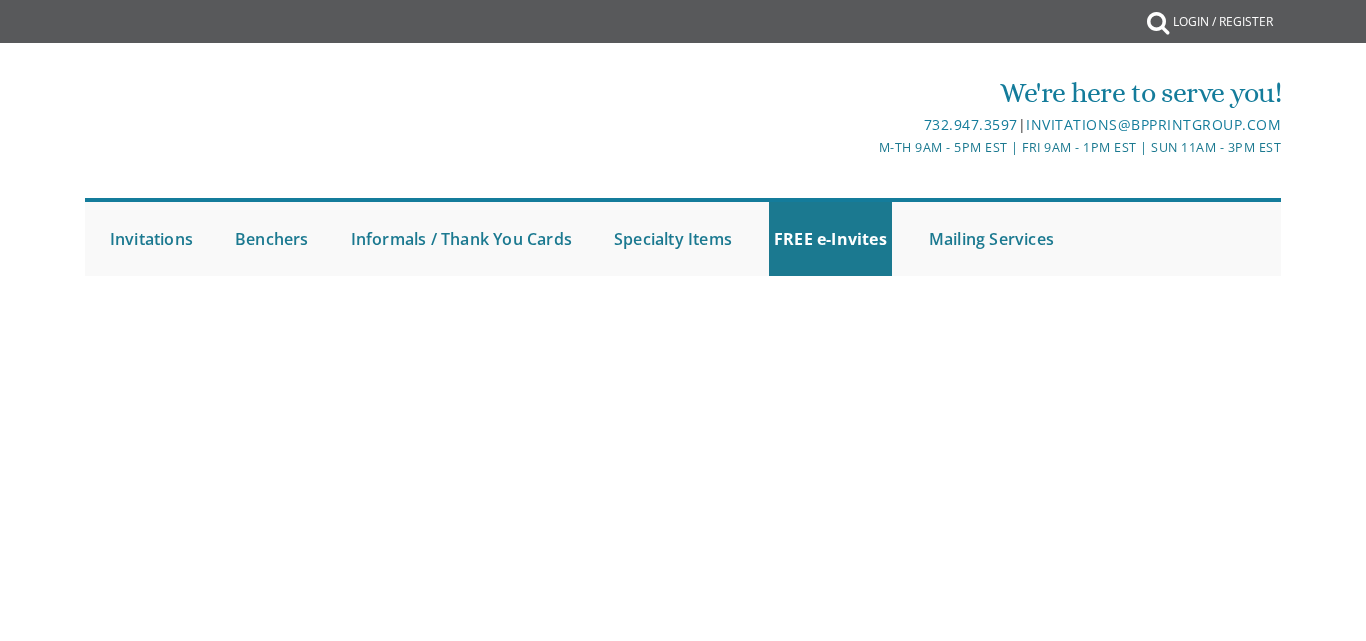scroll, scrollTop: 0, scrollLeft: 0, axis: both 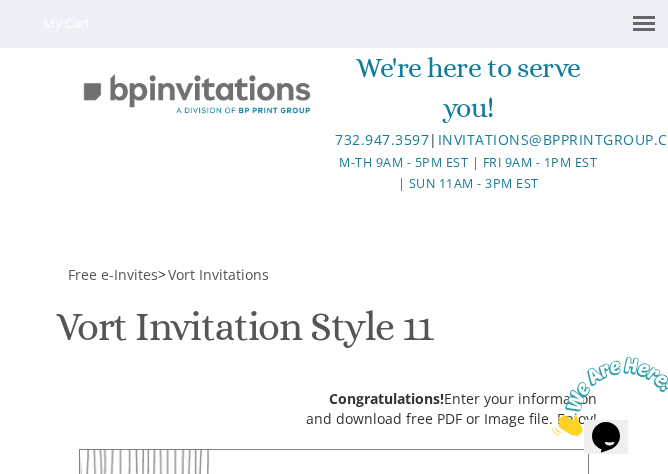 drag, startPoint x: 561, startPoint y: 225, endPoint x: 254, endPoint y: 211, distance: 307.31906 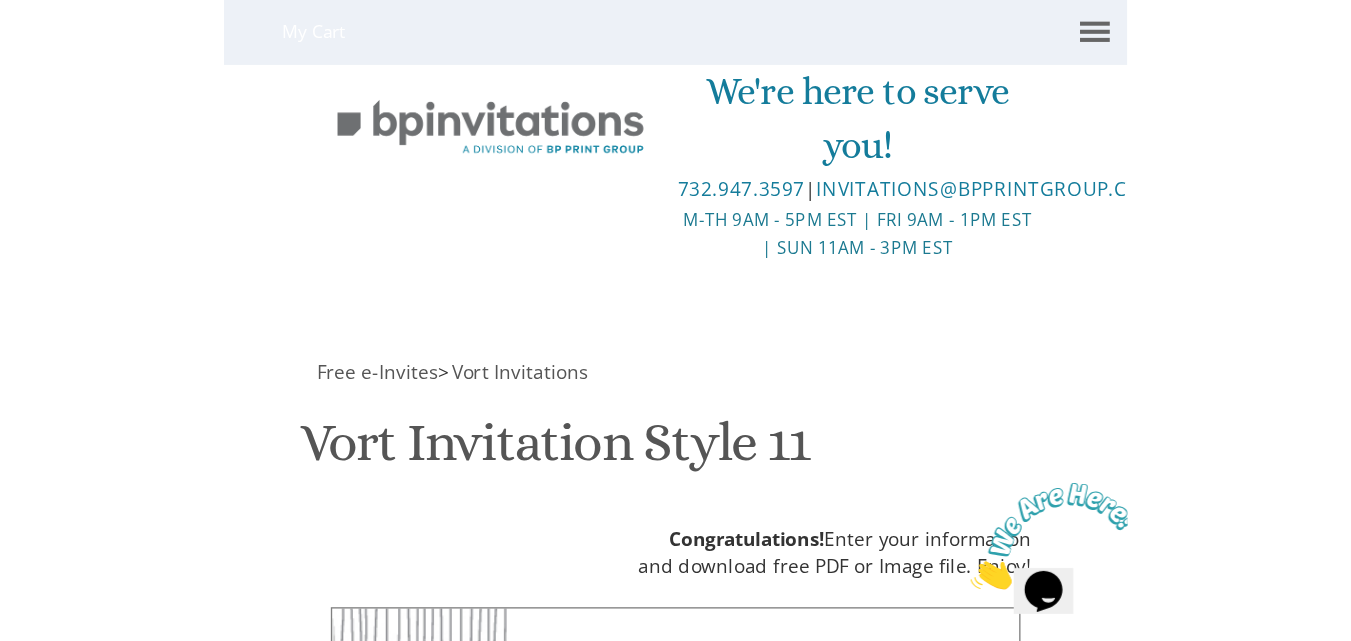 scroll, scrollTop: 414, scrollLeft: 0, axis: vertical 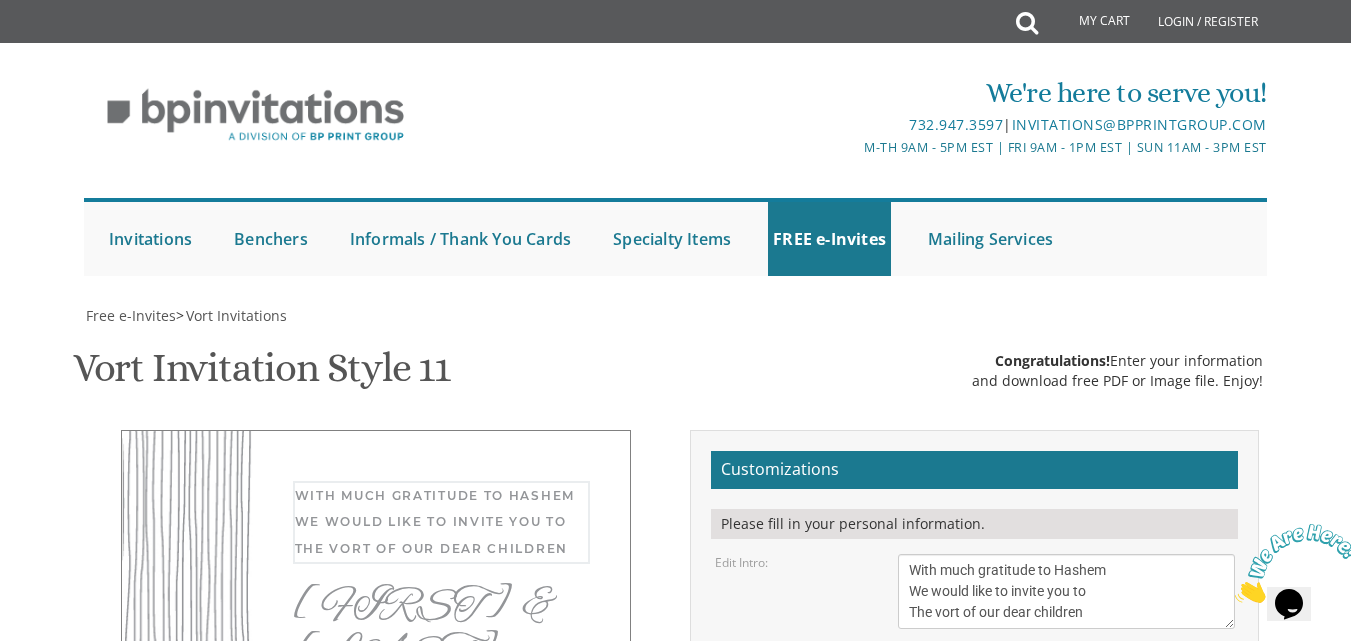 drag, startPoint x: 977, startPoint y: 186, endPoint x: 835, endPoint y: 108, distance: 162.01234 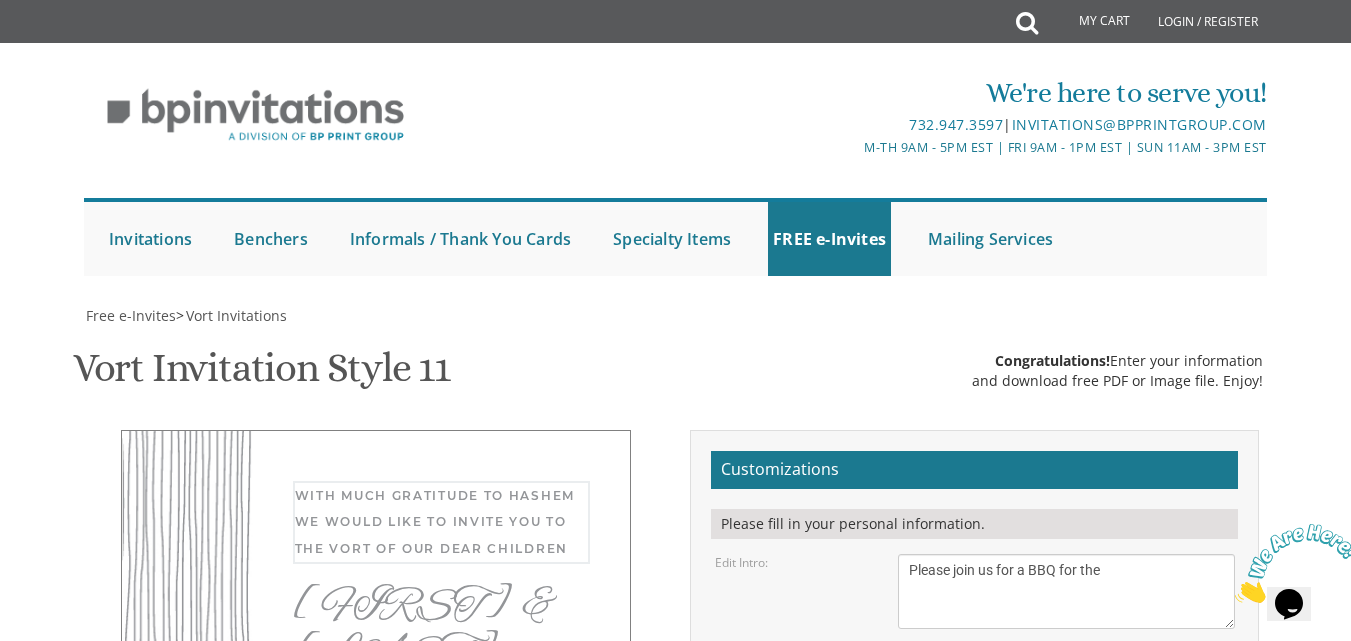 type on "Please join us for a BBQ for the" 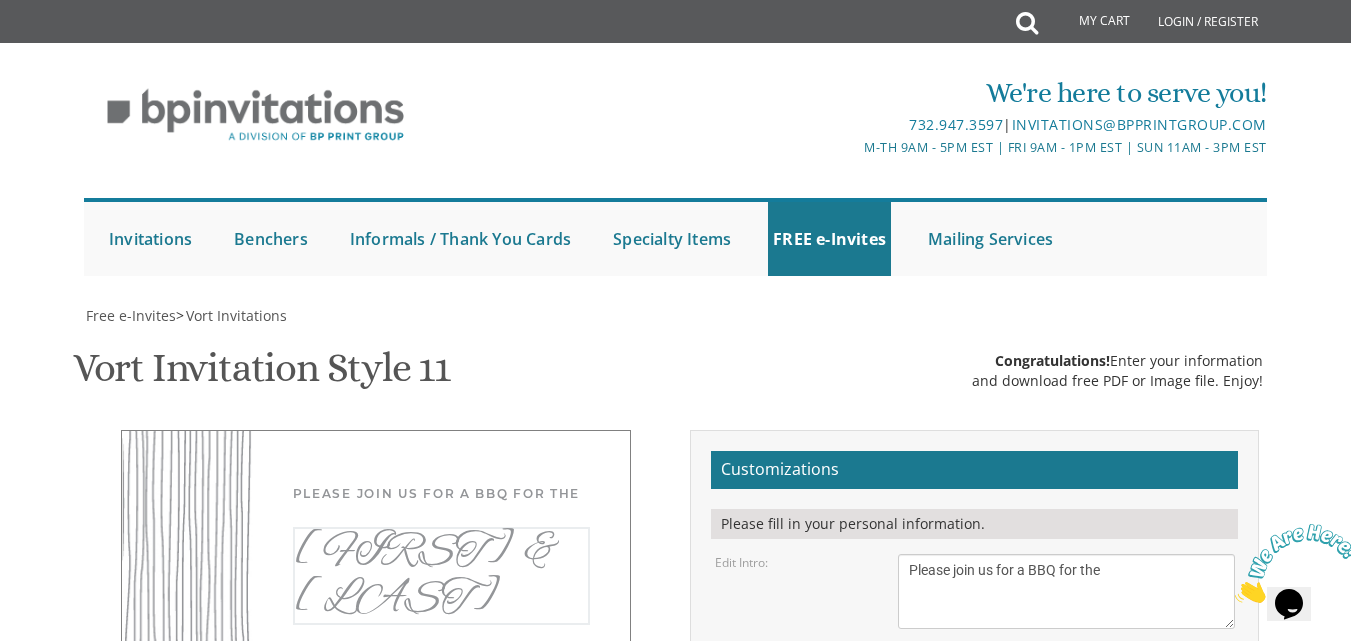 drag, startPoint x: 1036, startPoint y: 308, endPoint x: 847, endPoint y: 316, distance: 189.16924 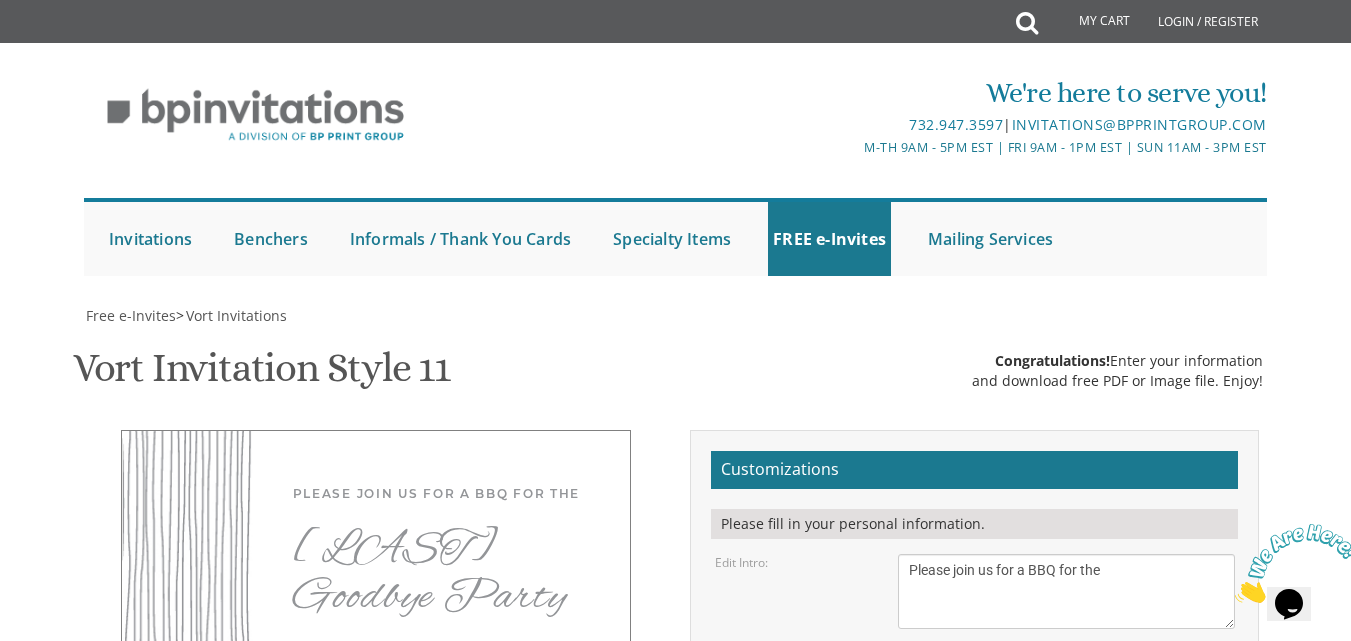 click on "Wednesday, November 27th
Seven O’clock PM
River 978
[NUMBER] [STREET], [CITY], [STATE]" at bounding box center (1066, 804) 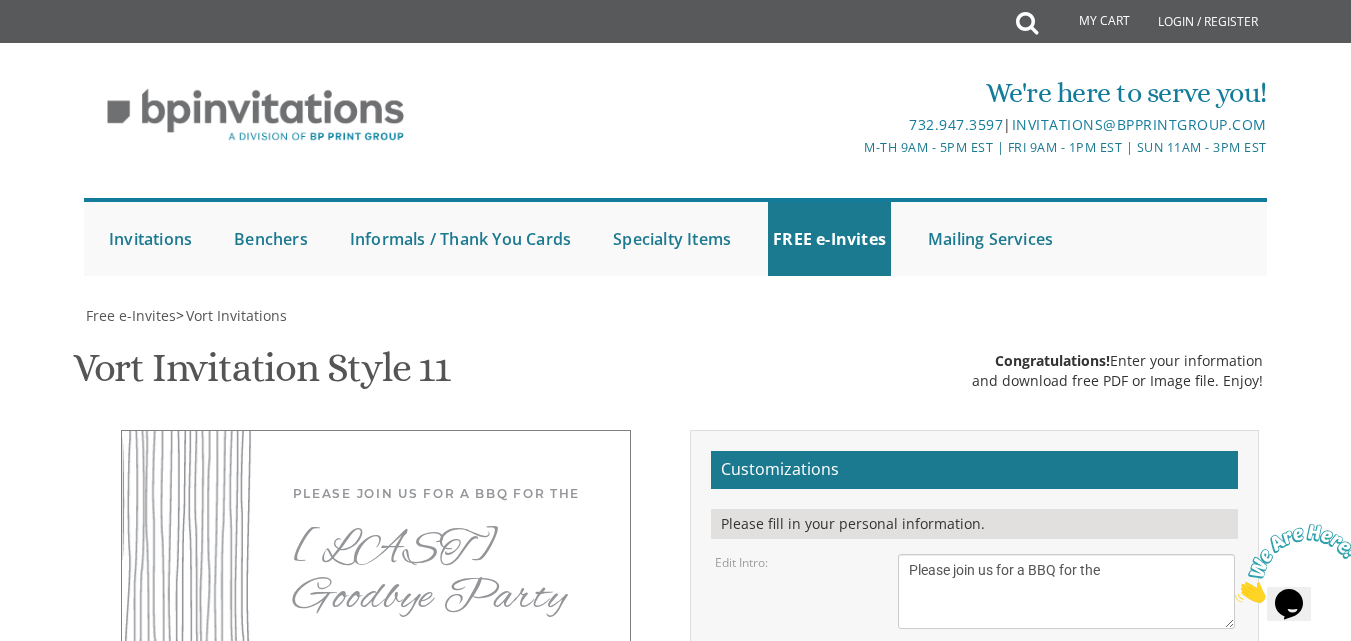 drag, startPoint x: 1094, startPoint y: 504, endPoint x: 860, endPoint y: 461, distance: 237.91806 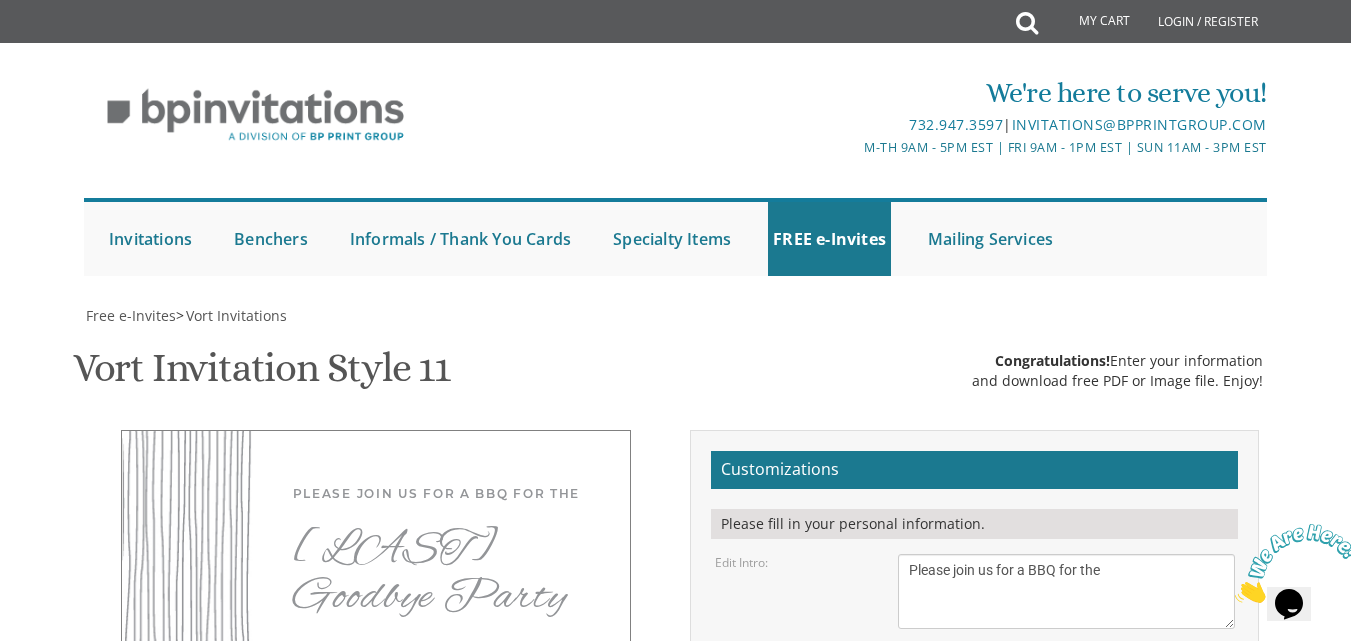 scroll, scrollTop: 290, scrollLeft: 0, axis: vertical 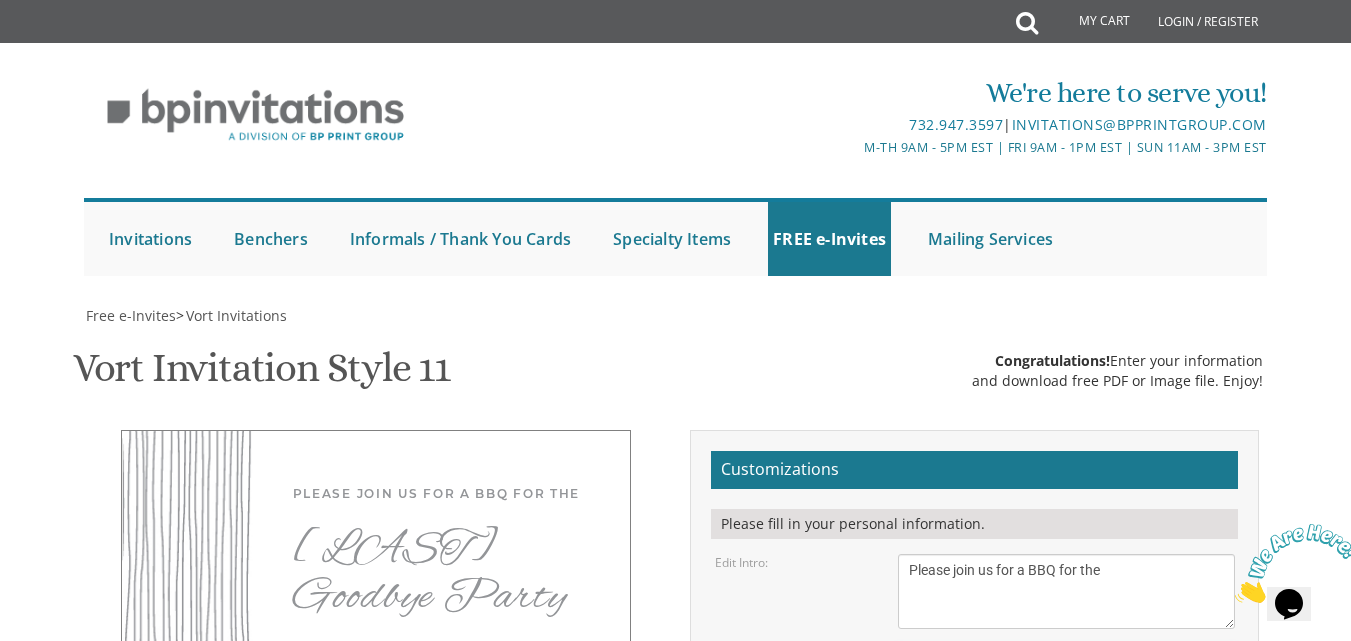 click on "40px 50px 60px 70px 80px" at bounding box center (1066, 666) 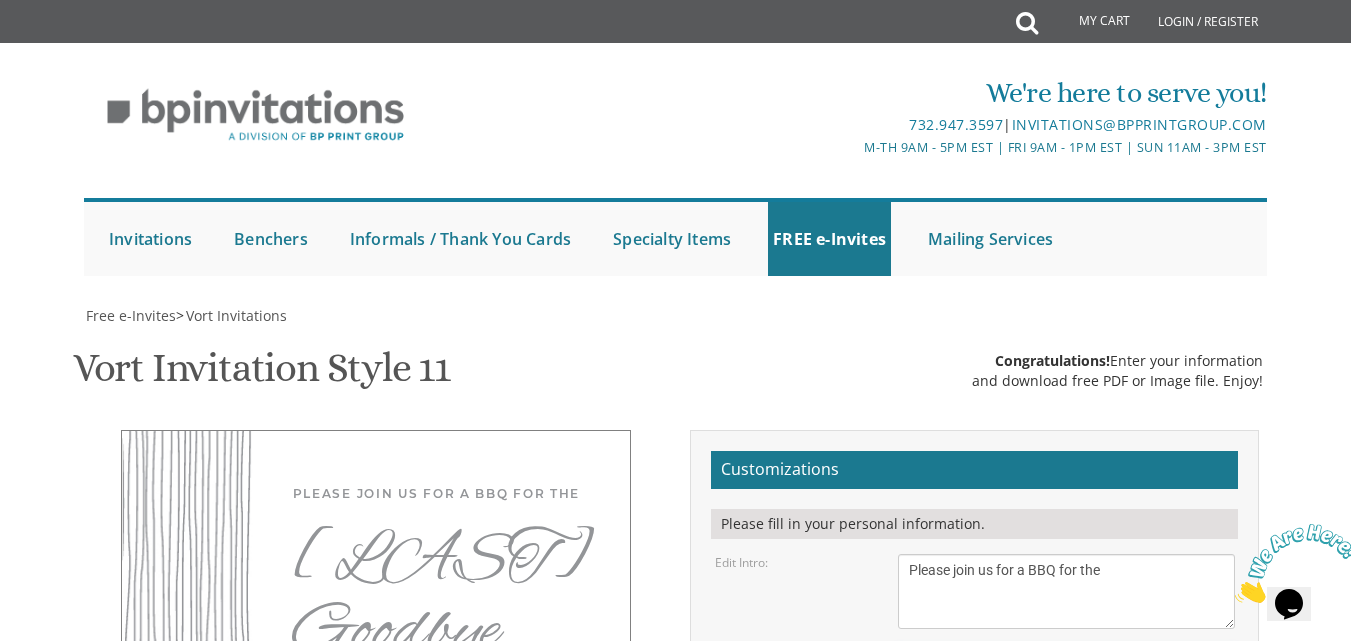 scroll, scrollTop: 371, scrollLeft: 0, axis: vertical 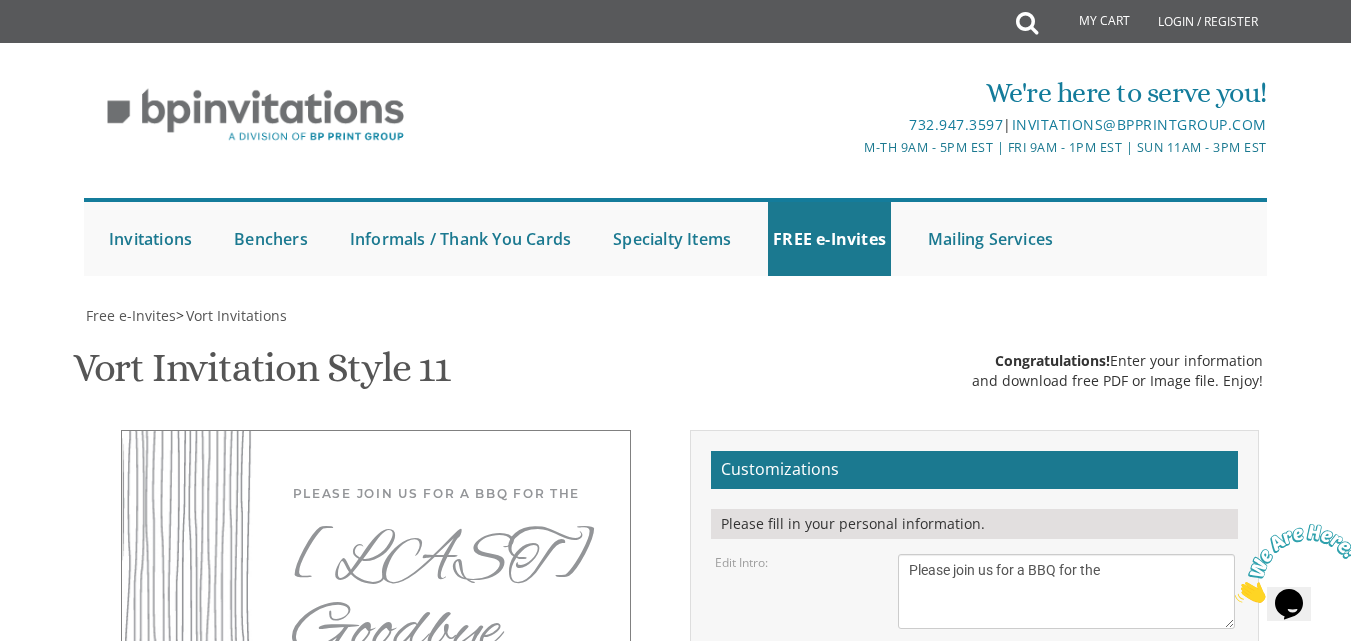 click on "With much gratitude to Hashem
We would like to invite you to
The vort of our dear children" at bounding box center [1066, 591] 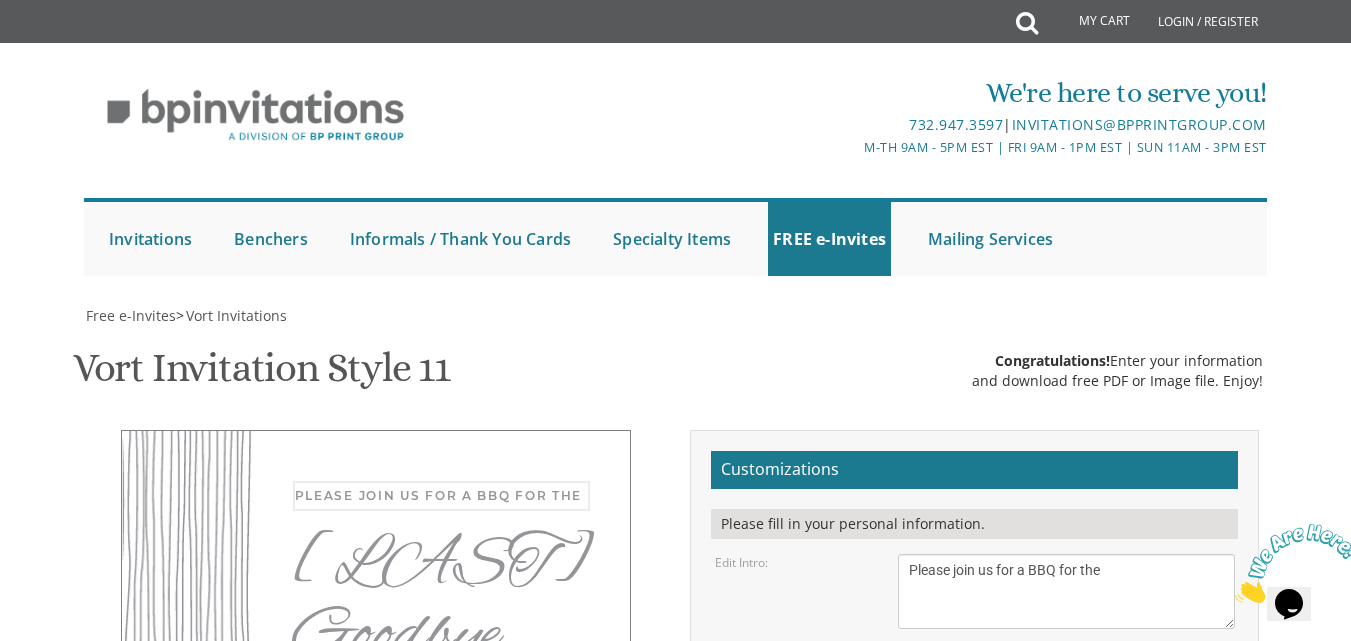 click on "With much gratitude to Hashem
We would like to invite you to
The vort of our dear children" at bounding box center (1066, 591) 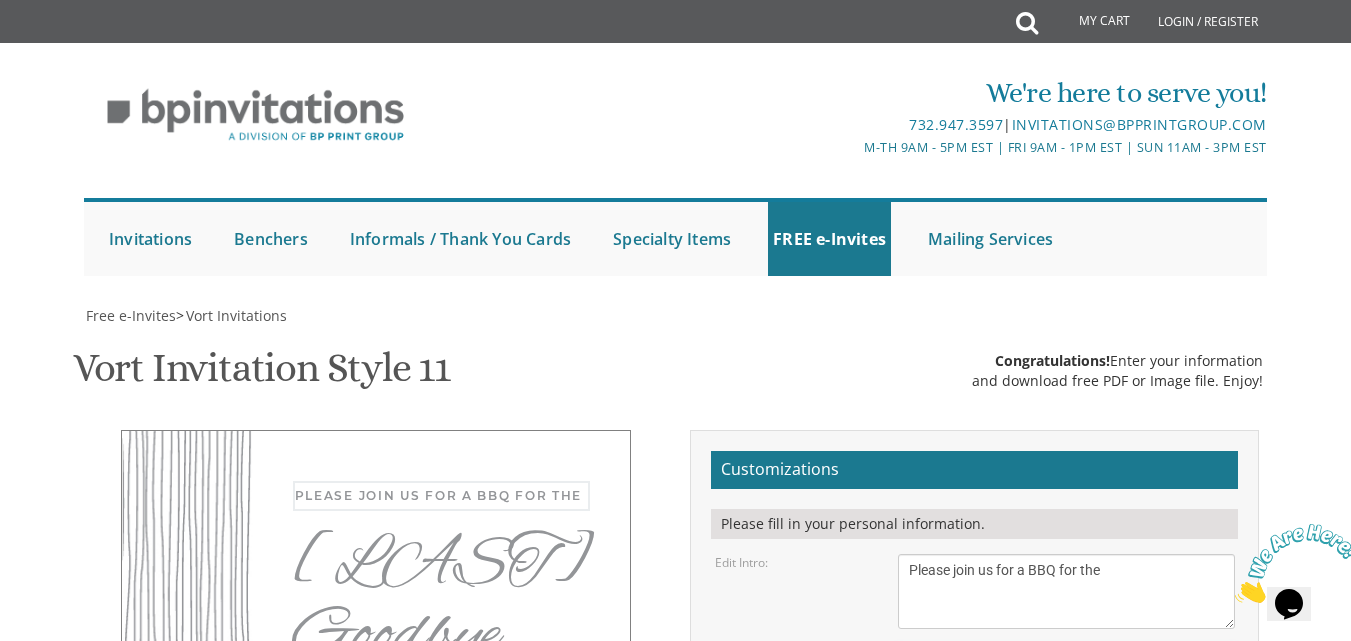 click on "40px 50px 60px 70px 80px" at bounding box center (1066, 666) 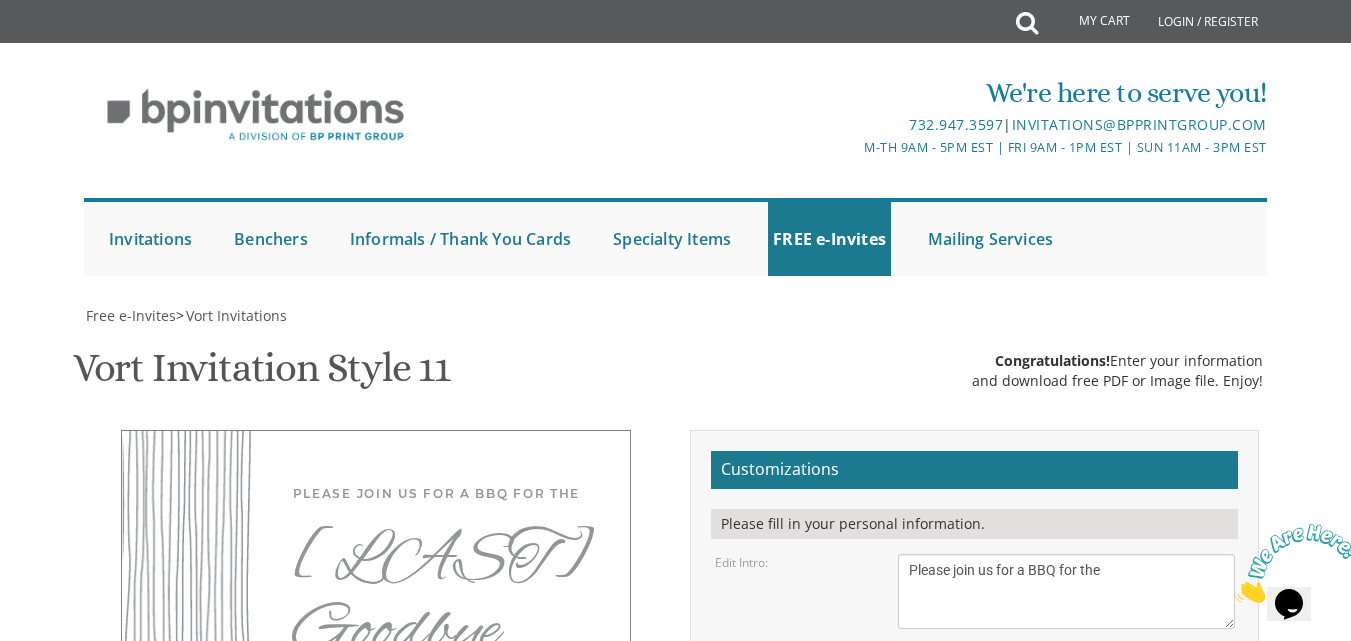 select on "60px" 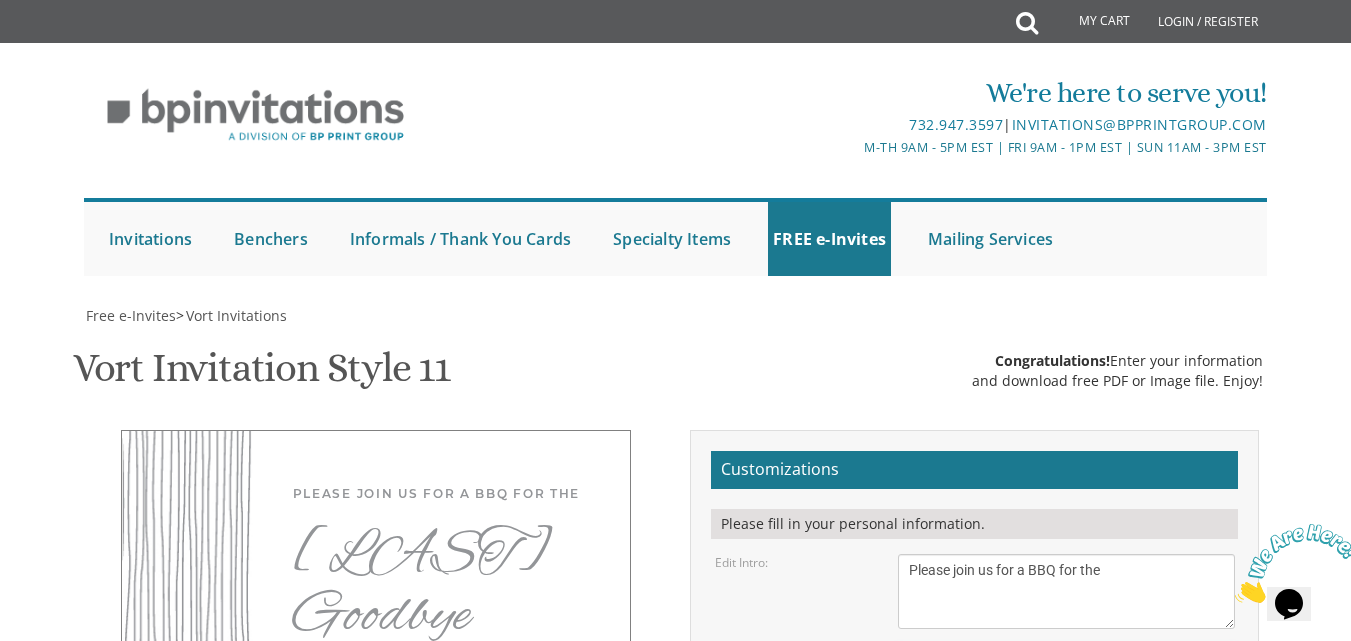 scroll, scrollTop: 530, scrollLeft: 0, axis: vertical 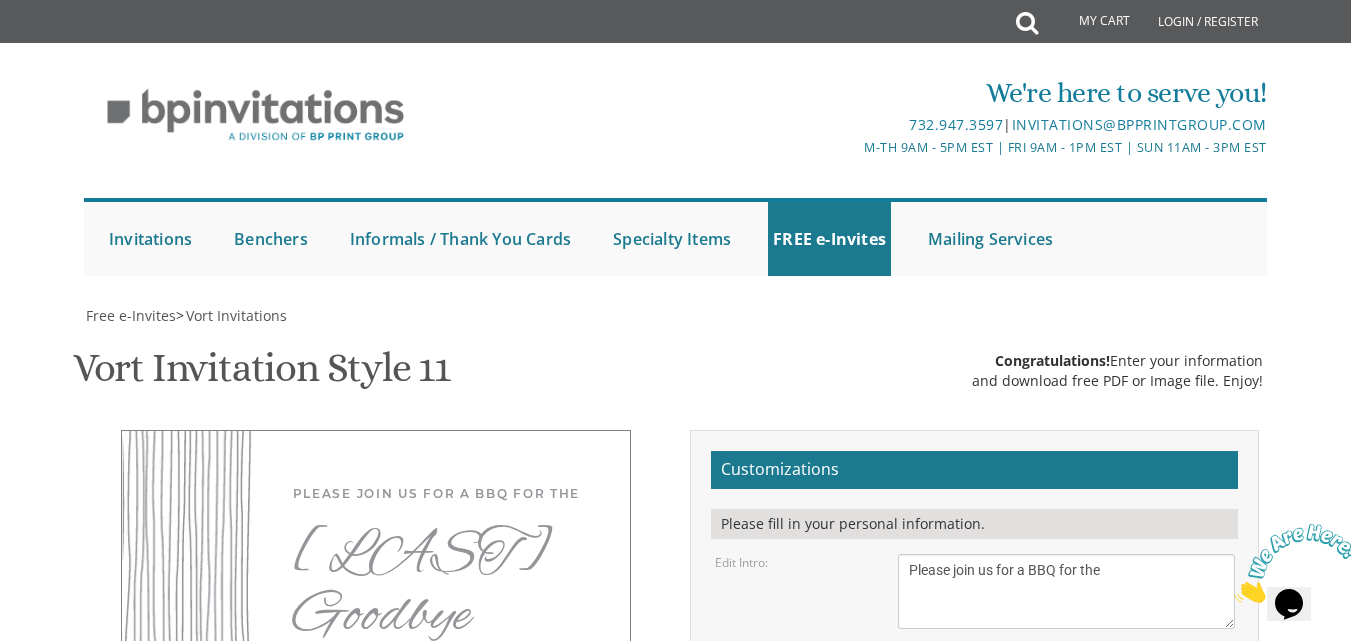 click on "Download Image" at bounding box center (870, 1079) 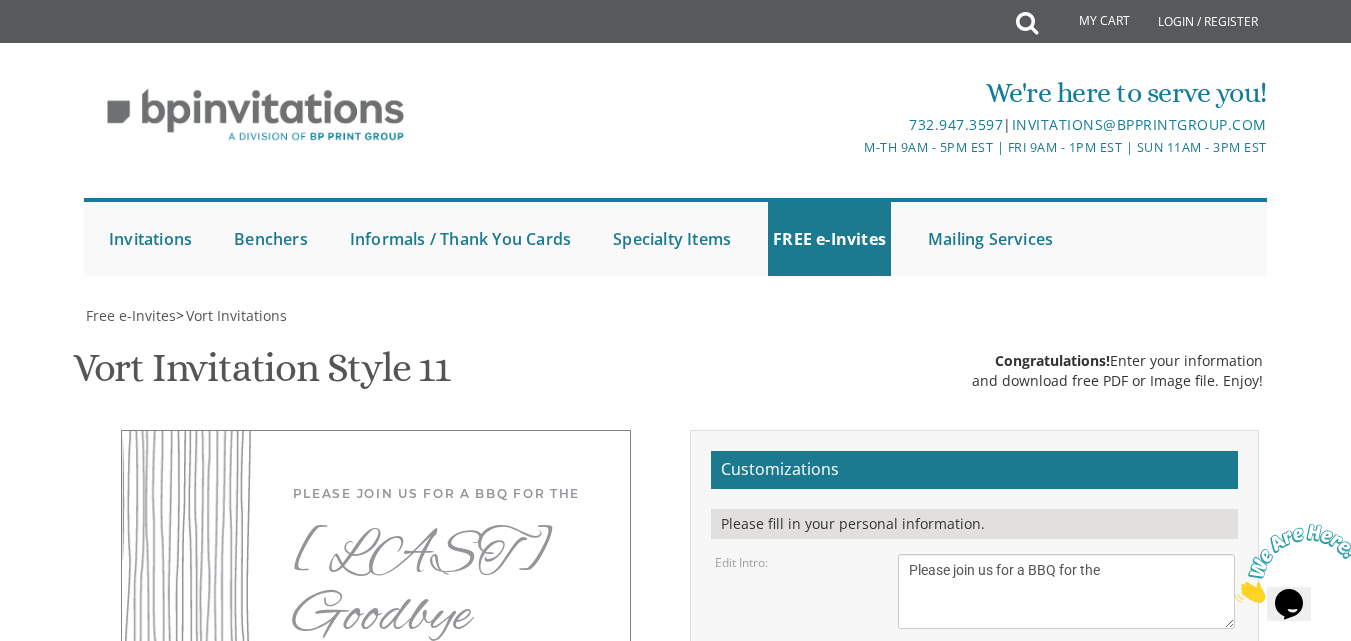 click on "Download PDF" at bounding box center [1090, 1079] 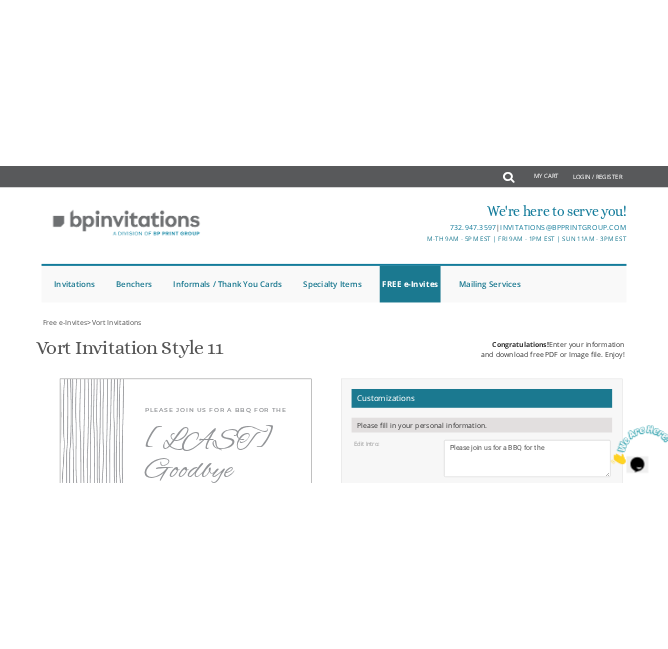 scroll, scrollTop: 303, scrollLeft: 0, axis: vertical 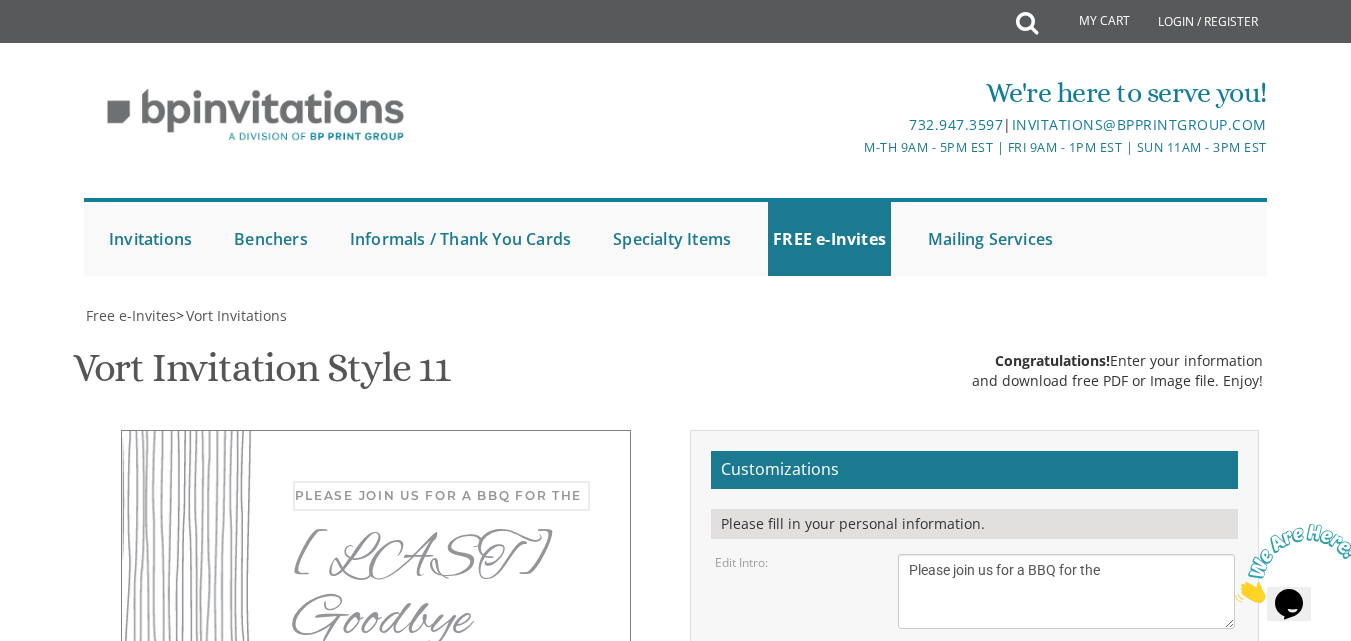 drag, startPoint x: 1136, startPoint y: 320, endPoint x: 709, endPoint y: 379, distance: 431.05685 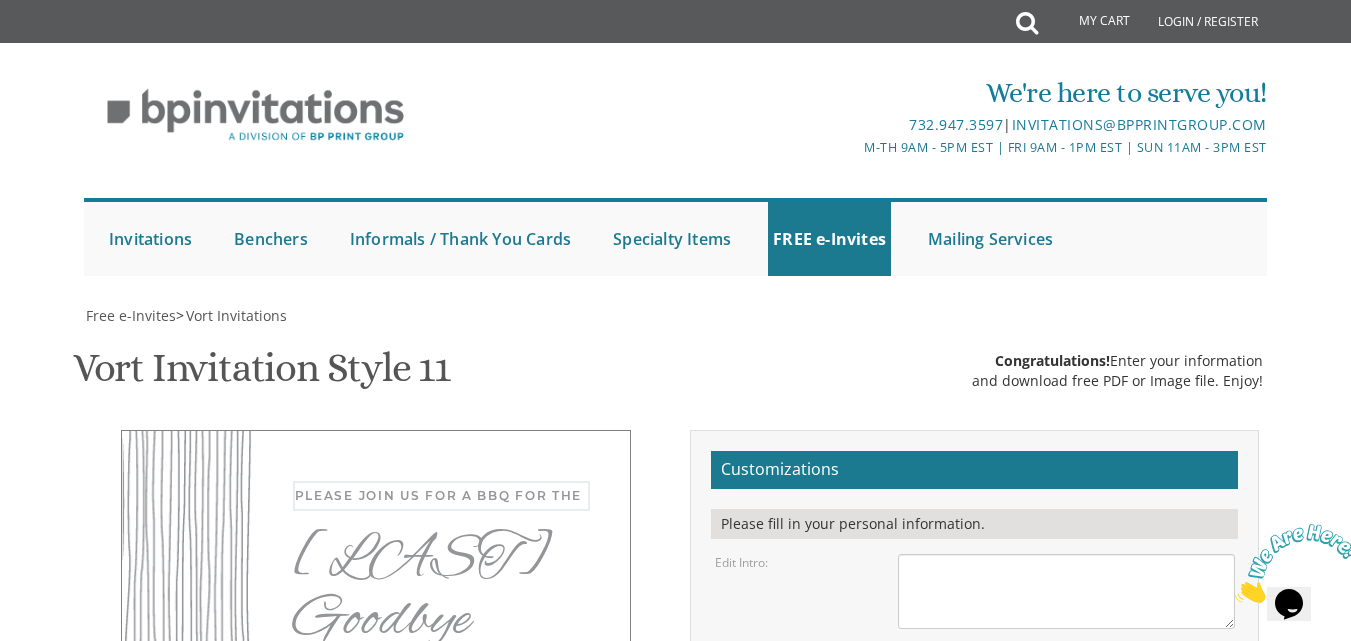 type 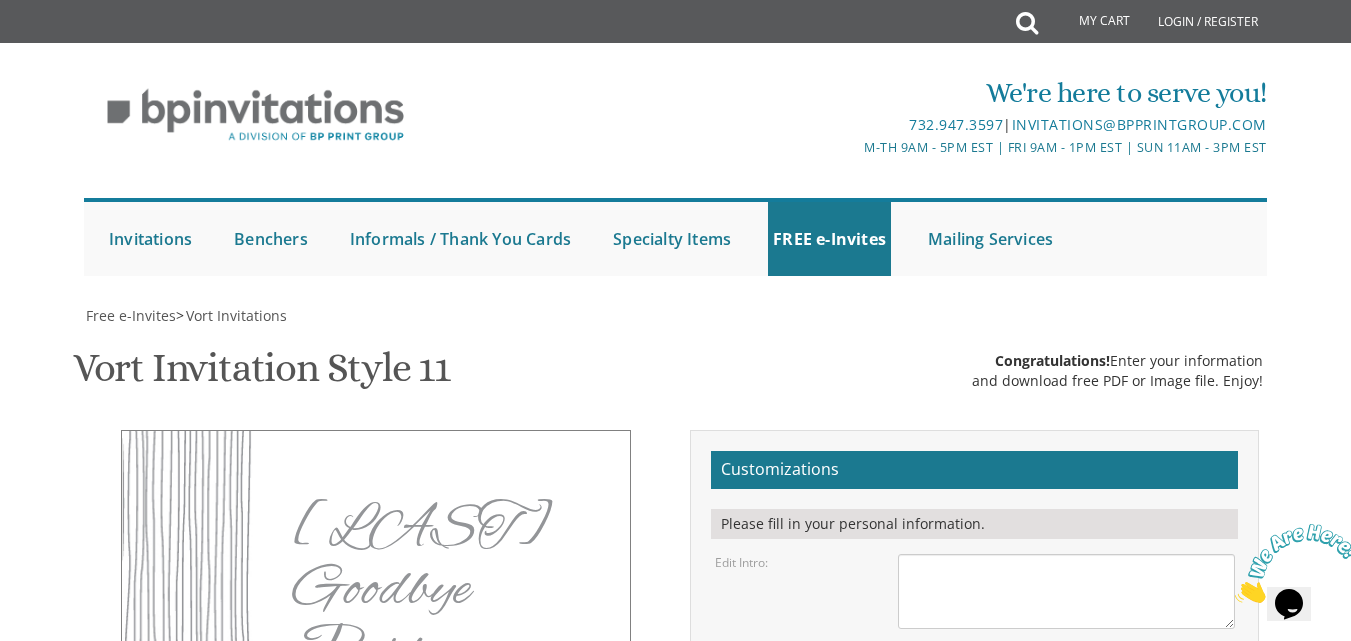 click on "Edit names:" at bounding box center (747, 711) 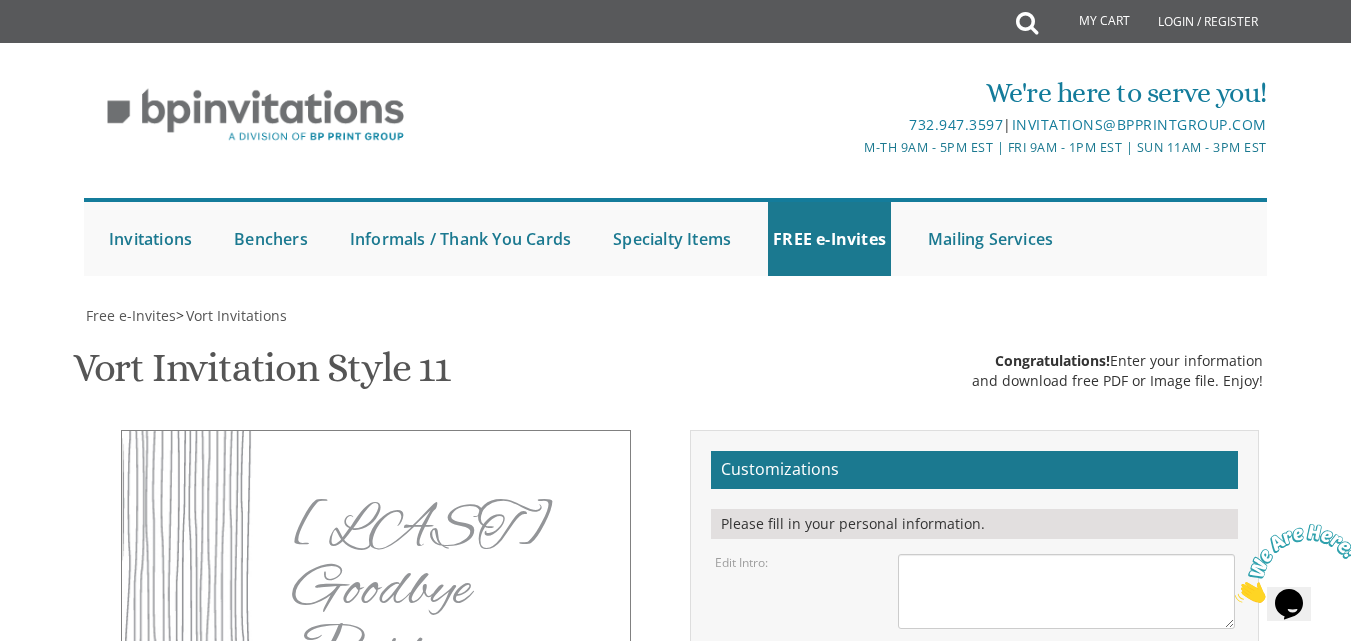 drag, startPoint x: 987, startPoint y: 460, endPoint x: 1231, endPoint y: 469, distance: 244.16592 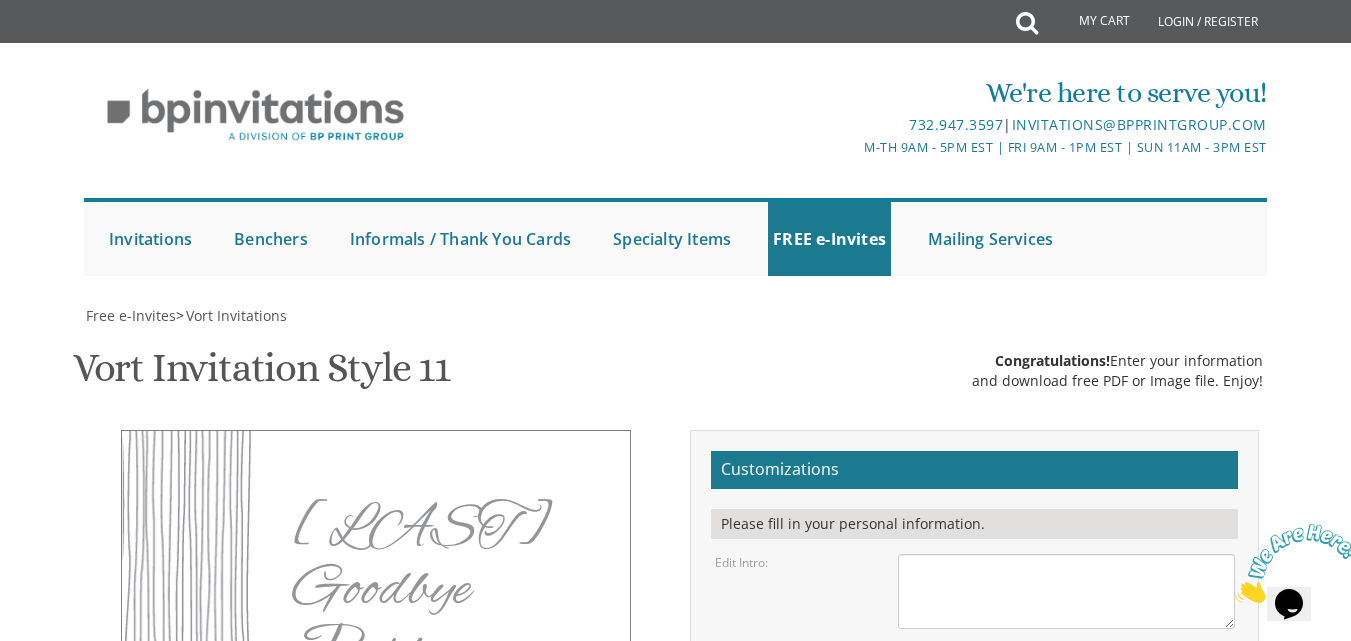 click on "Wednesday, November 27th
Seven O’clock PM
River 978
[NUMBER] [STREET], [CITY], [STATE]" at bounding box center (1066, 804) 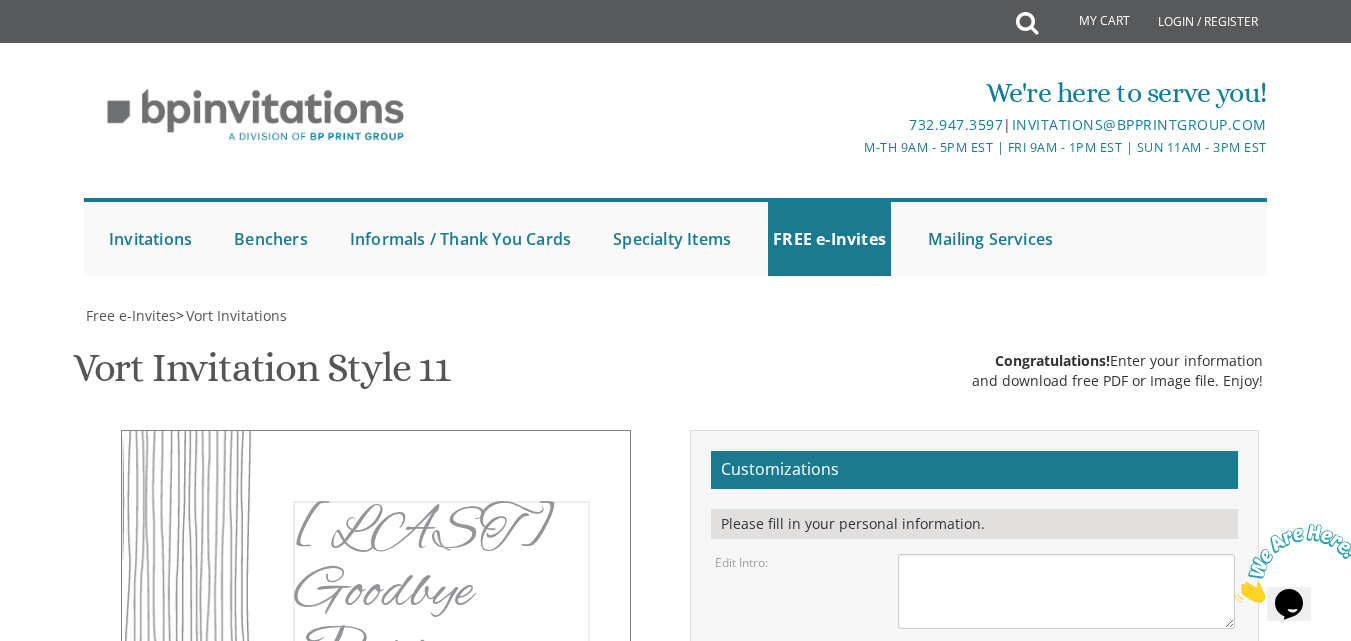 click on "[FIRST] & [LAST]" at bounding box center [1066, 719] 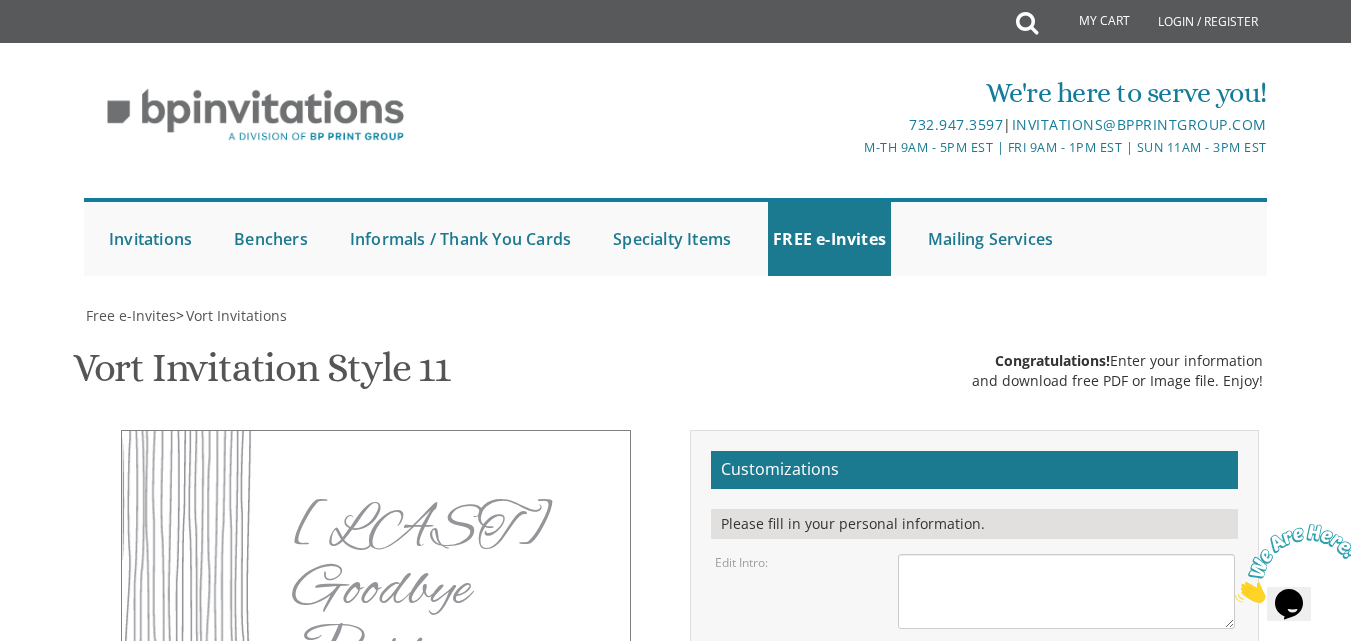 click on "40px 50px 60px 70px 80px" at bounding box center (1066, 666) 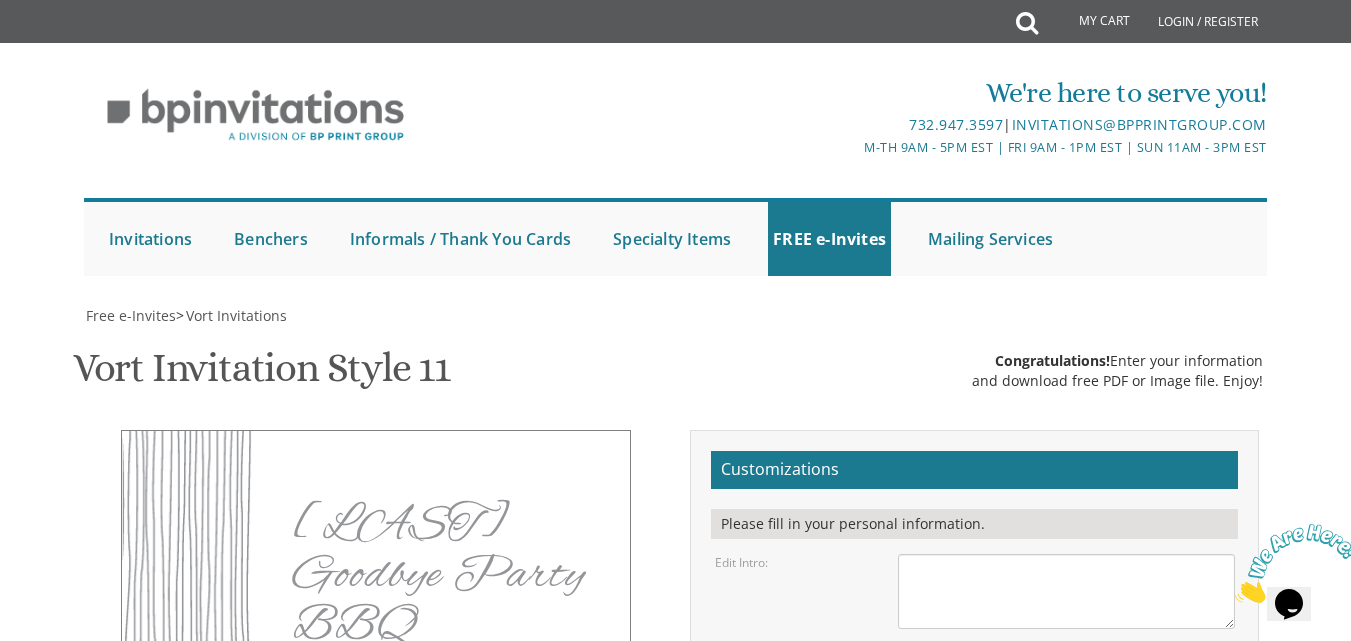 click on "With much gratitude to Hashem
We would like to invite you to
The vort of our dear children" at bounding box center [1066, 591] 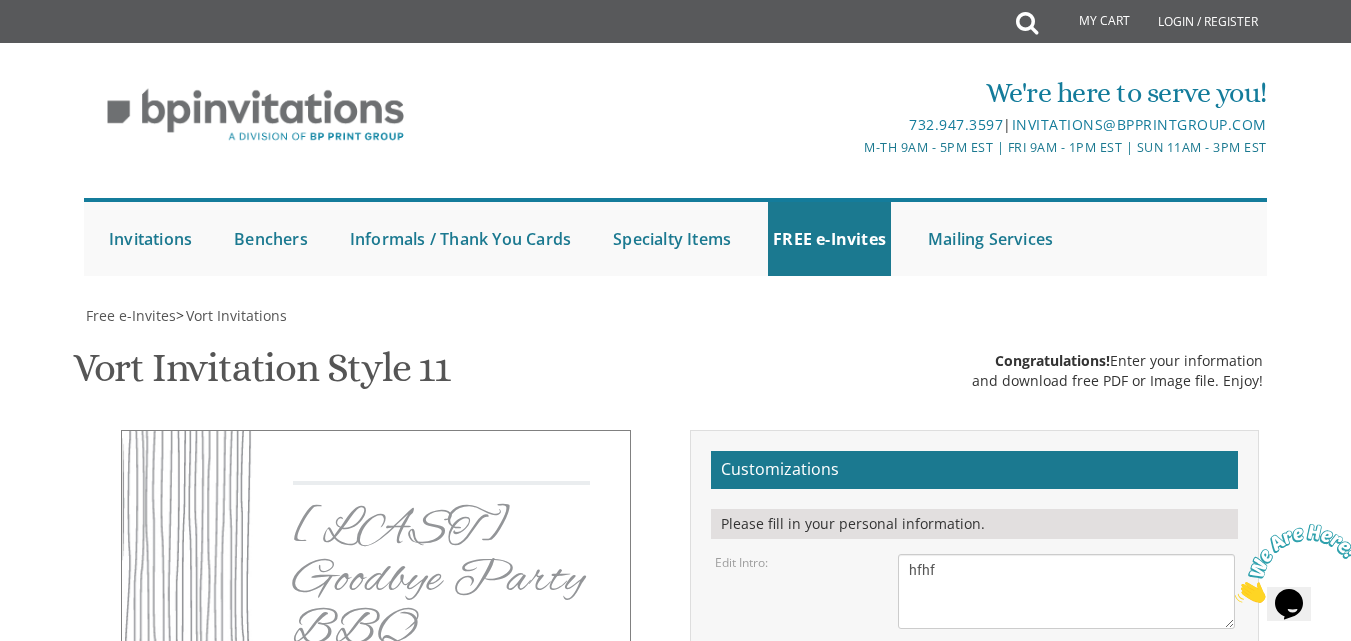 click on "Edit Intro:
With much gratitude to Hashem
We would like to invite you to
The vort of our dear children" at bounding box center [974, 591] 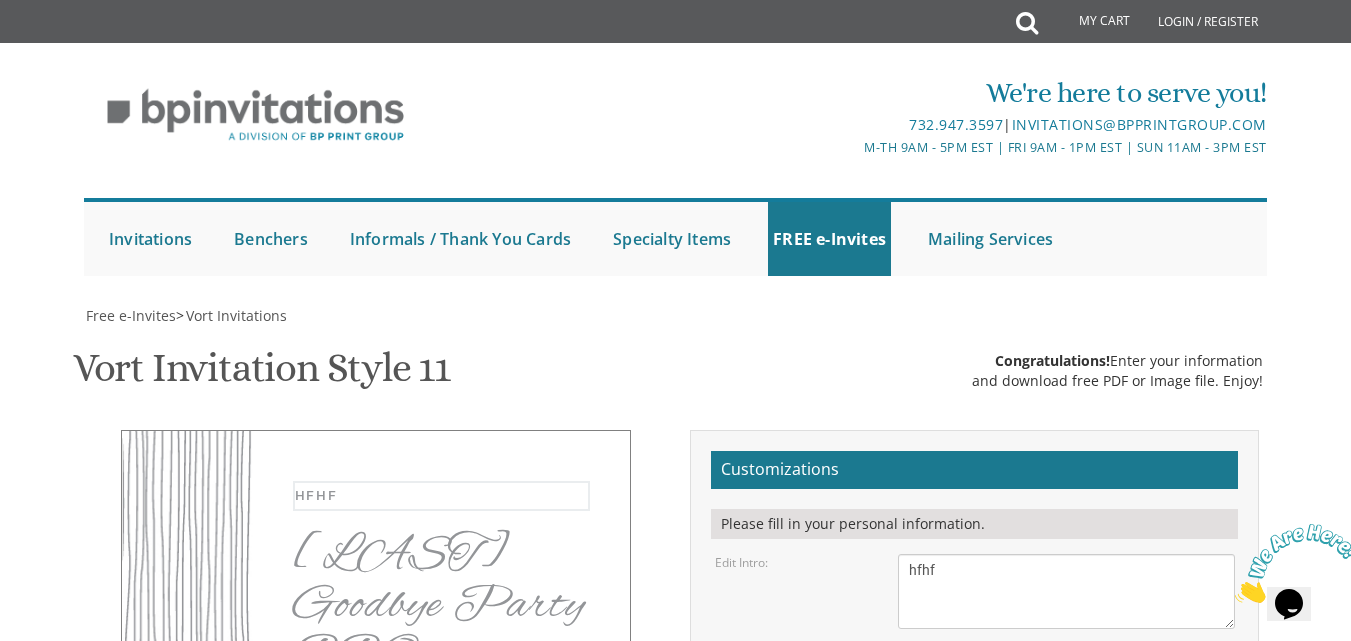 click on "With much gratitude to Hashem
We would like to invite you to
The vort of our dear children" at bounding box center [1066, 591] 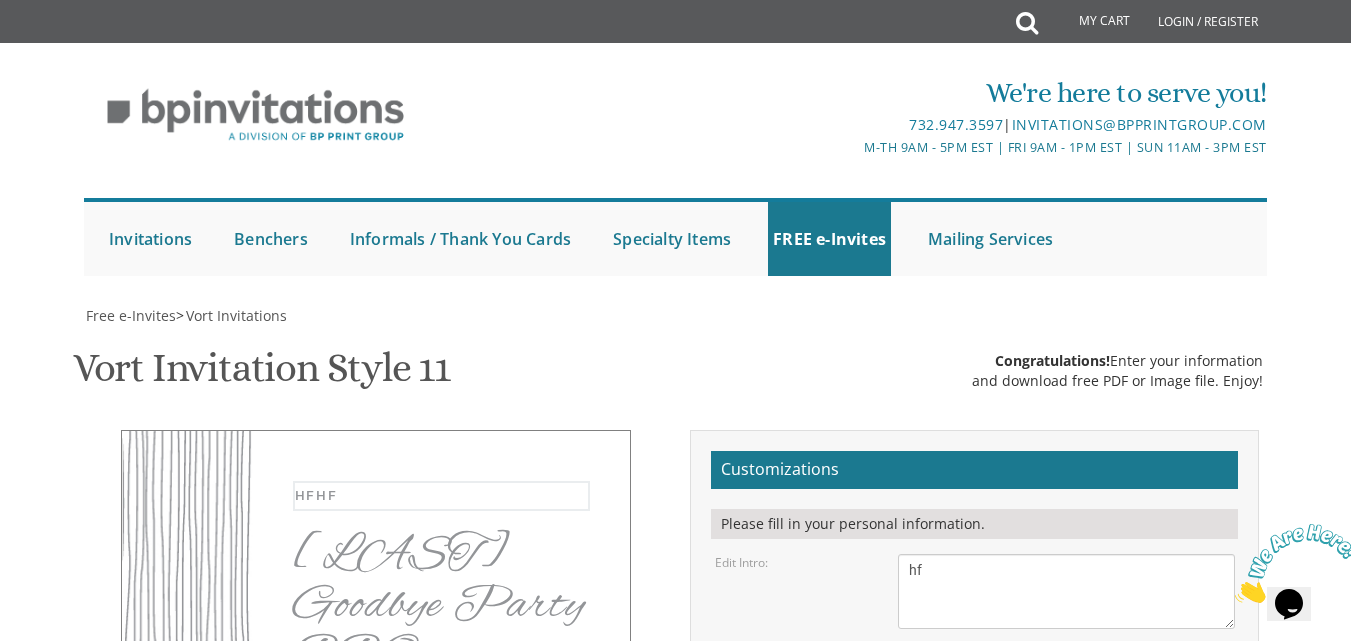 type on "h" 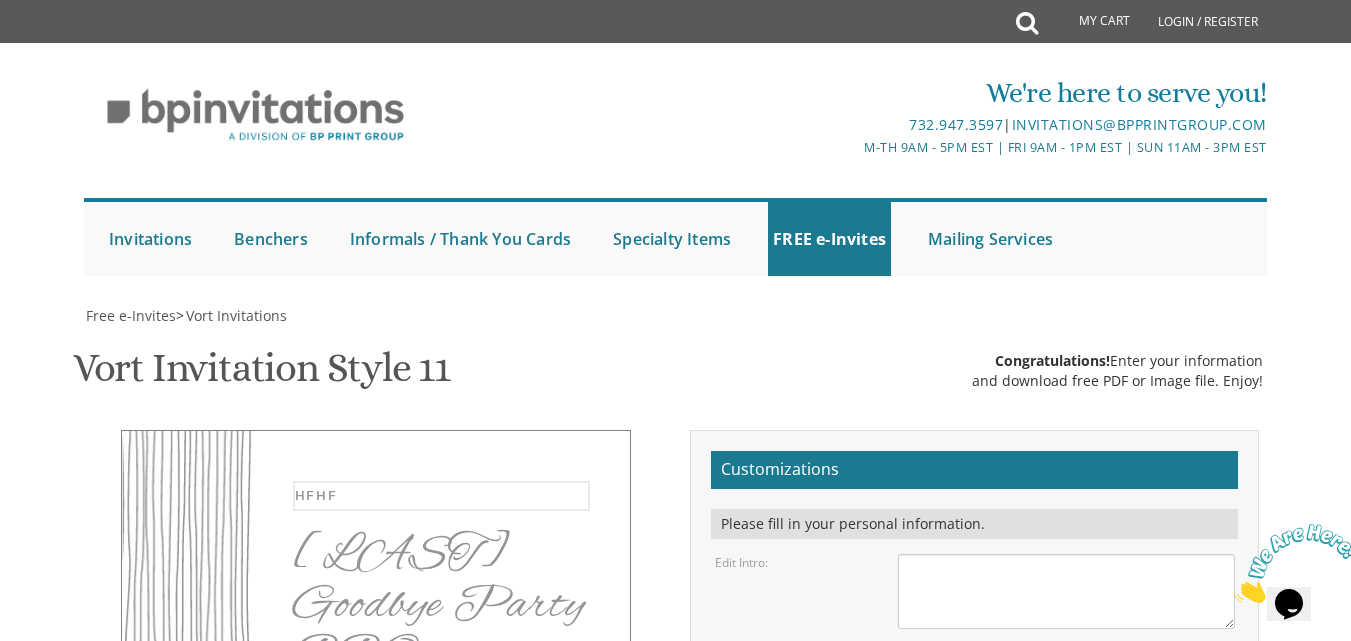 type 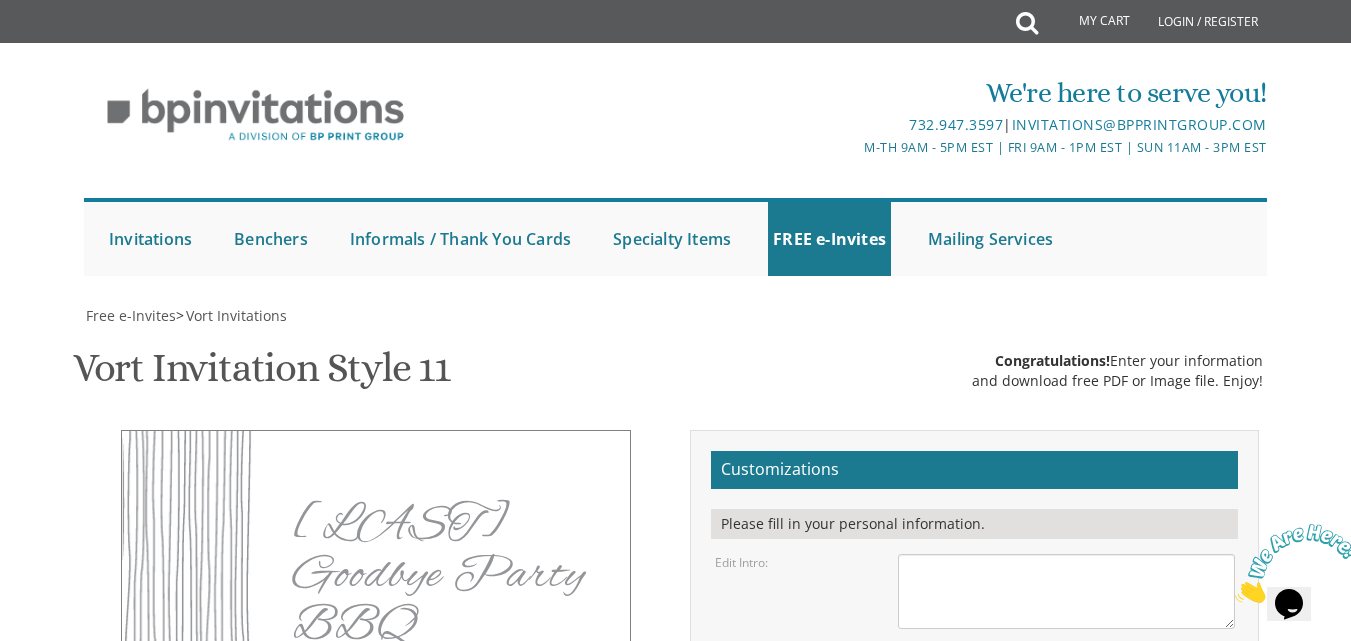 scroll, scrollTop: 22, scrollLeft: 0, axis: vertical 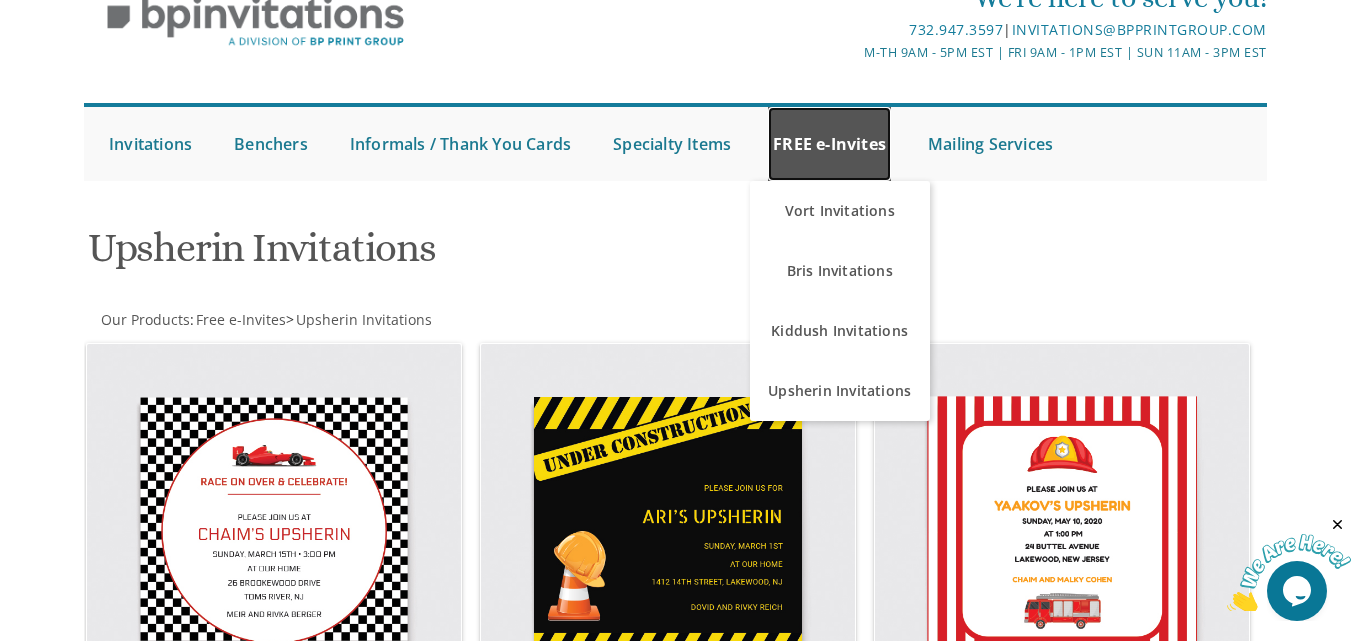 click on "FREE e-Invites" at bounding box center (829, 144) 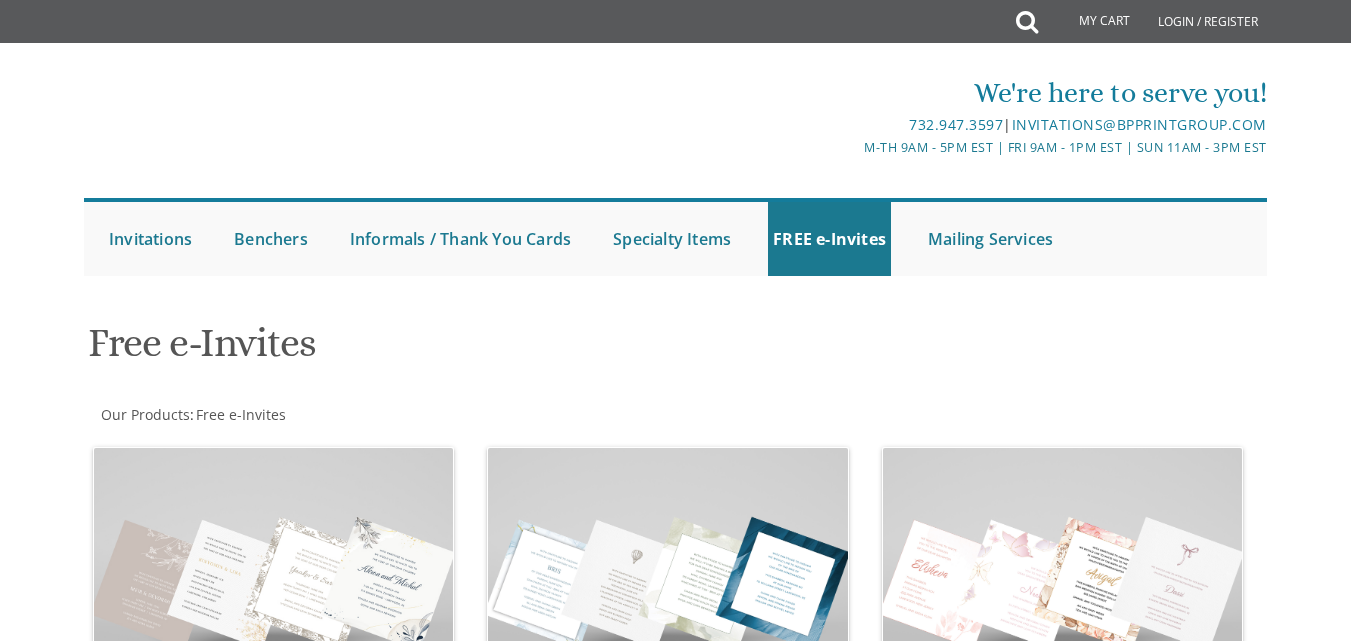 scroll, scrollTop: 0, scrollLeft: 0, axis: both 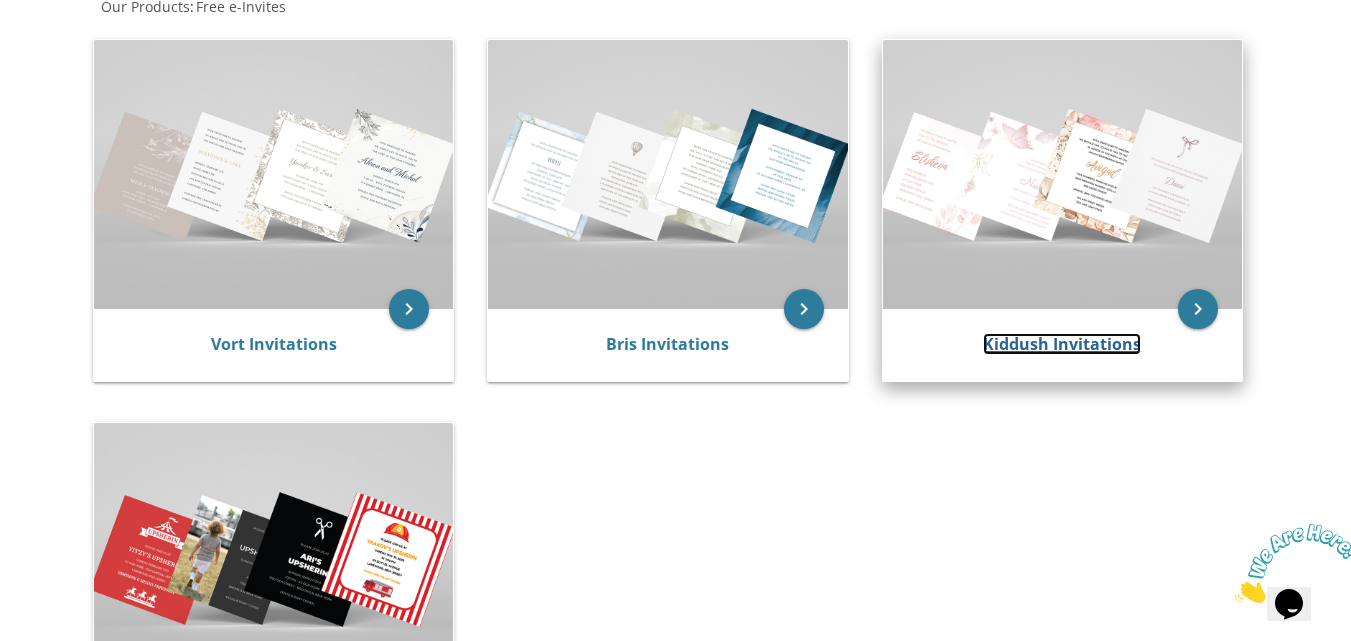 click on "Kiddush Invitations" at bounding box center [1062, 344] 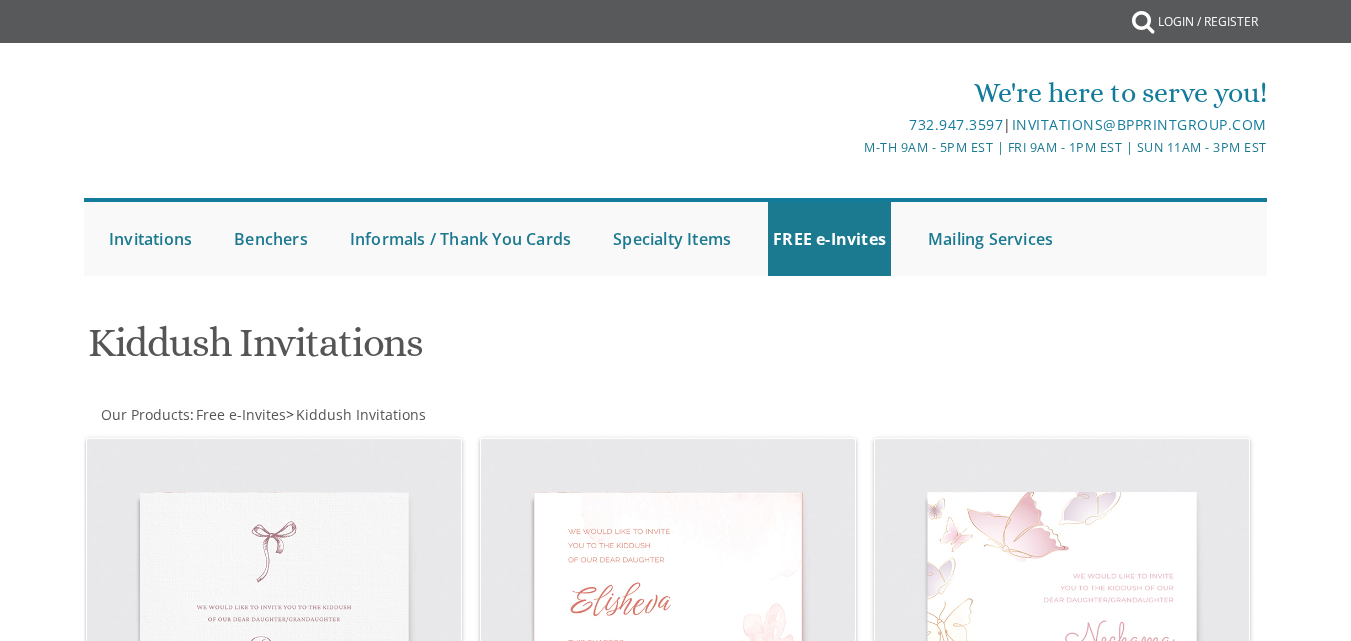 scroll, scrollTop: 0, scrollLeft: 0, axis: both 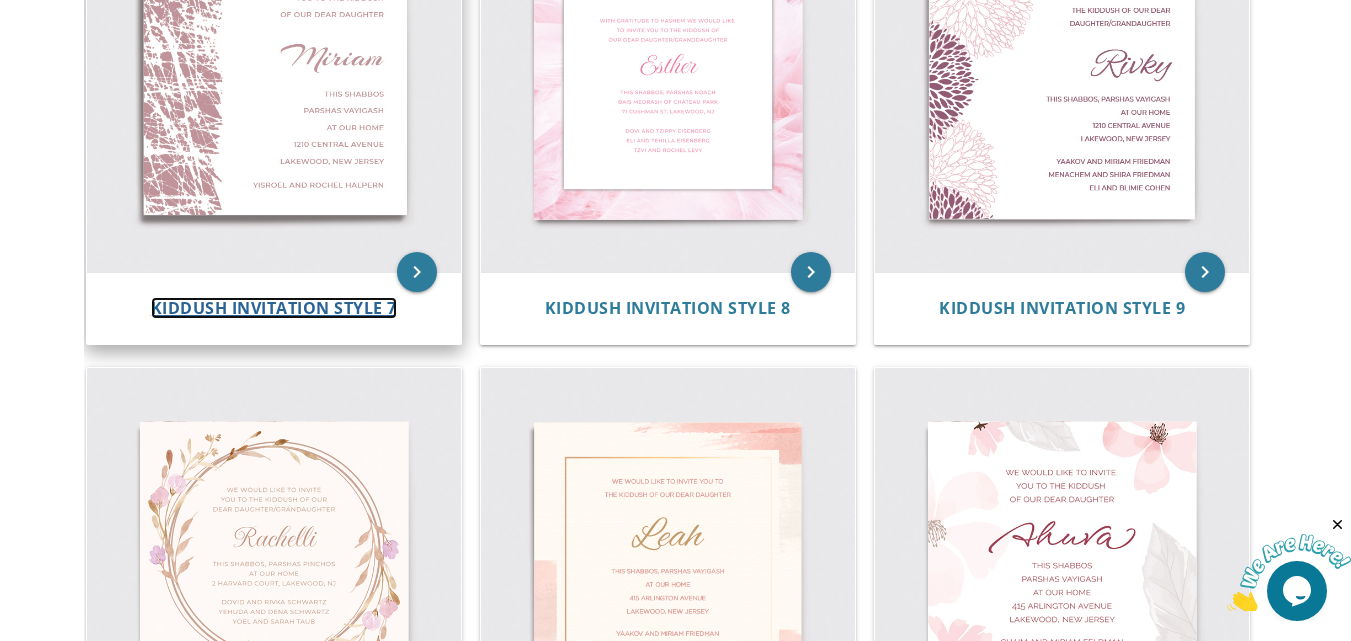 click on "Kiddush Invitation Style 7" at bounding box center (274, 308) 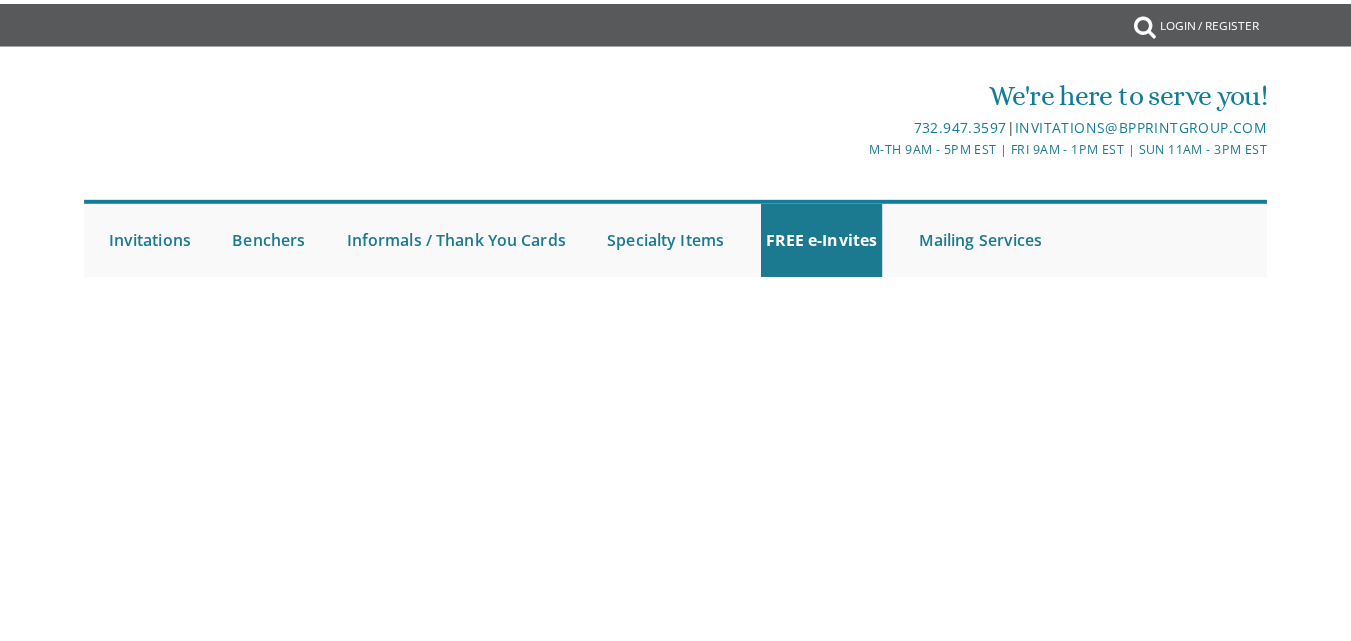 scroll, scrollTop: 0, scrollLeft: 0, axis: both 